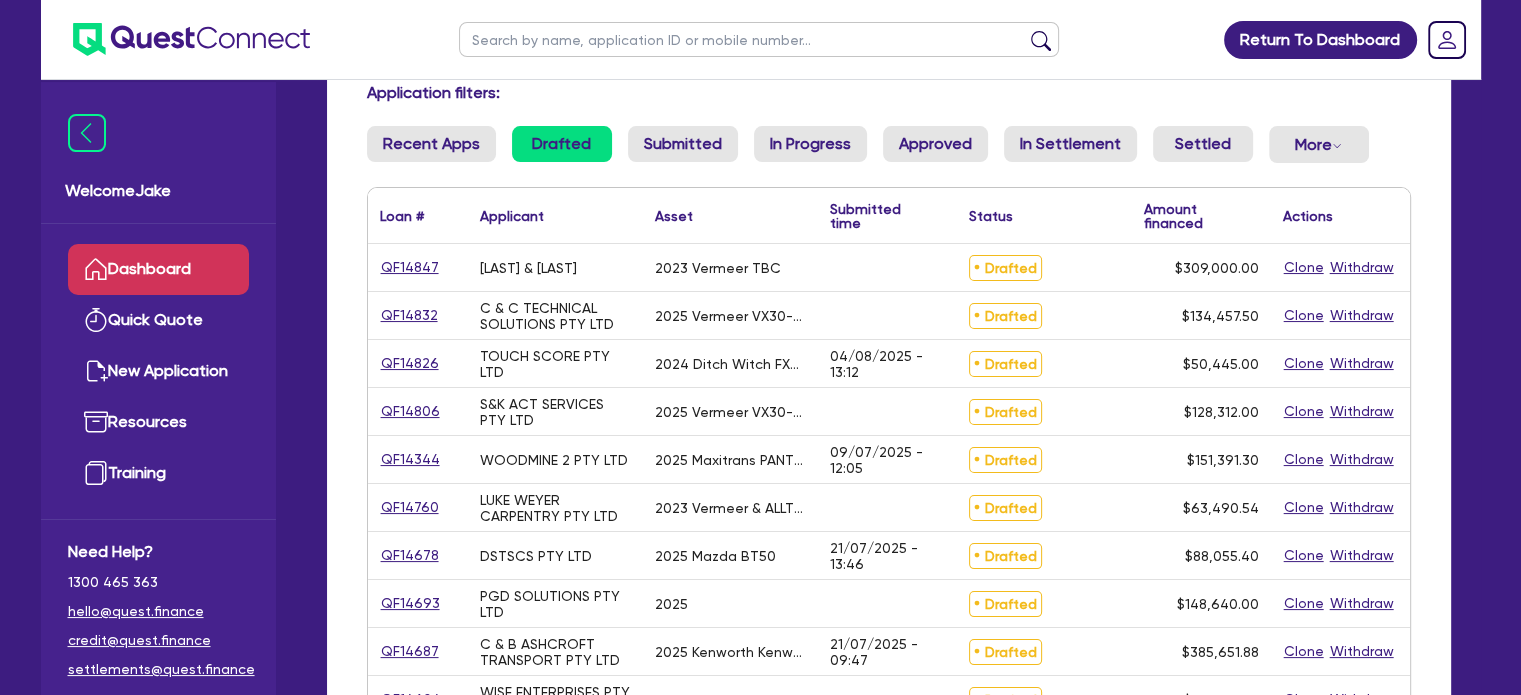 scroll, scrollTop: 140, scrollLeft: 0, axis: vertical 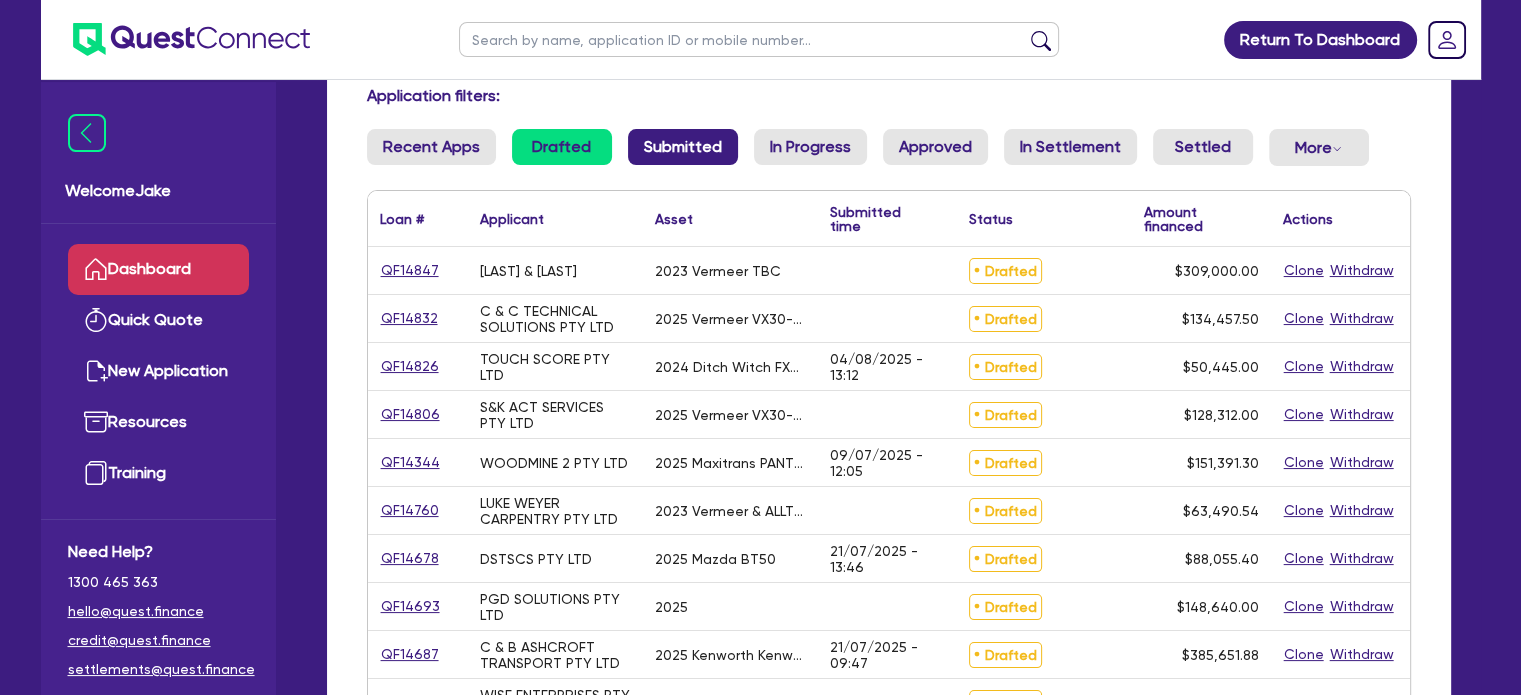 click on "Submitted" at bounding box center [683, 147] 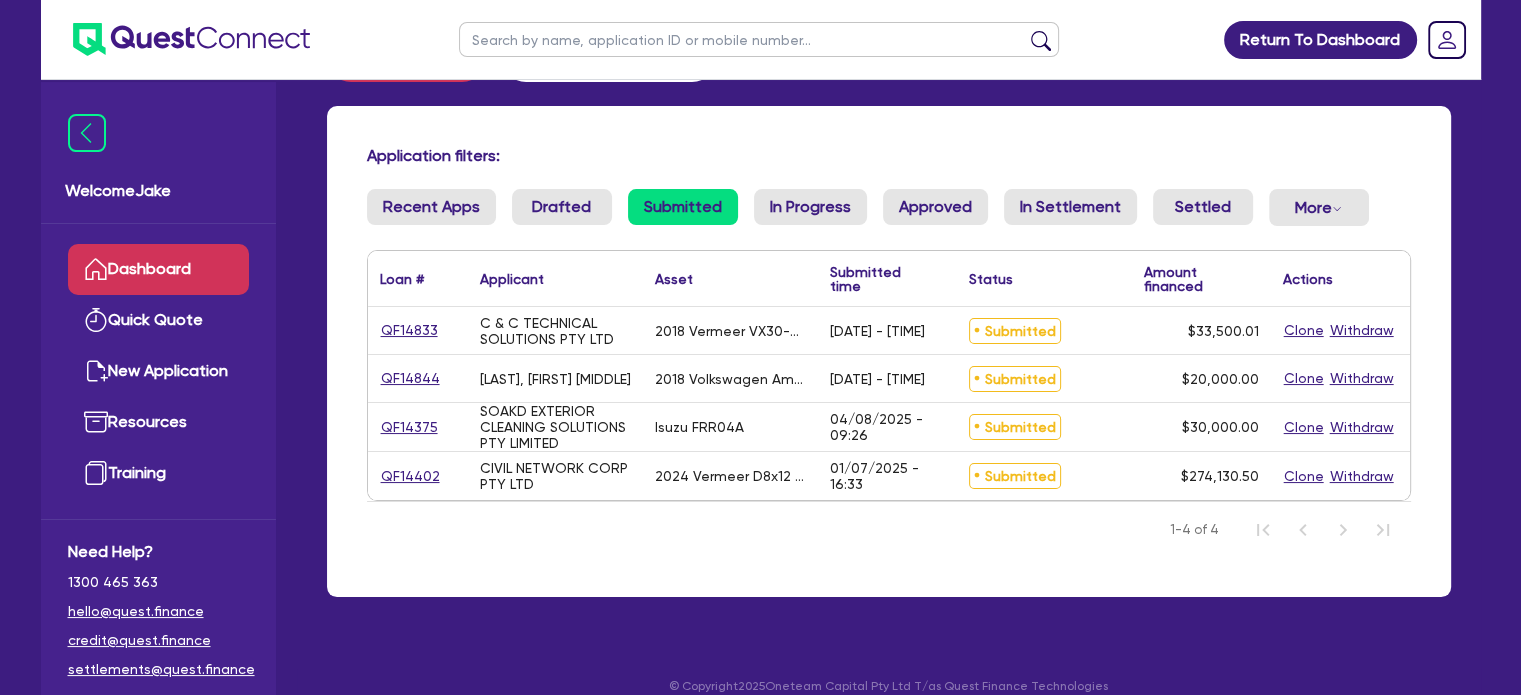 scroll, scrollTop: 103, scrollLeft: 0, axis: vertical 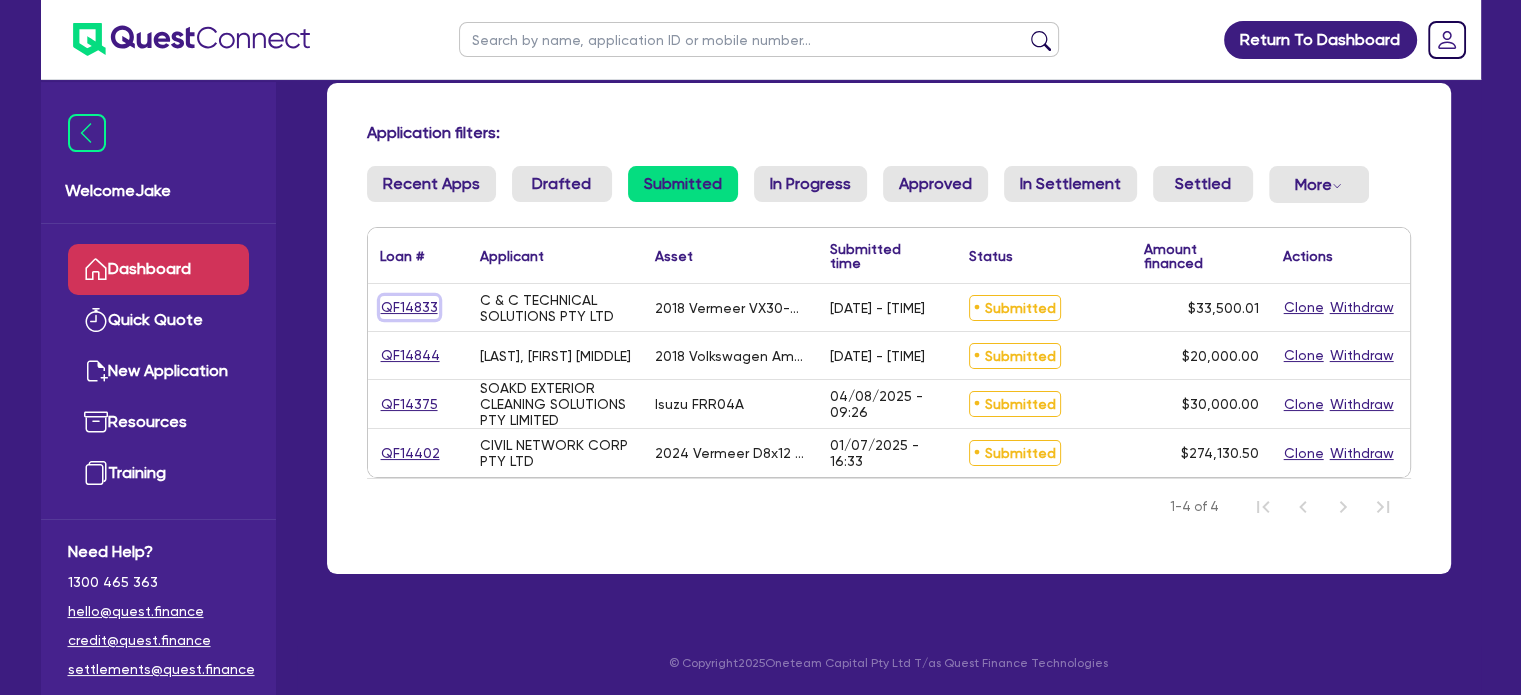 click on "QF14833" at bounding box center (409, 307) 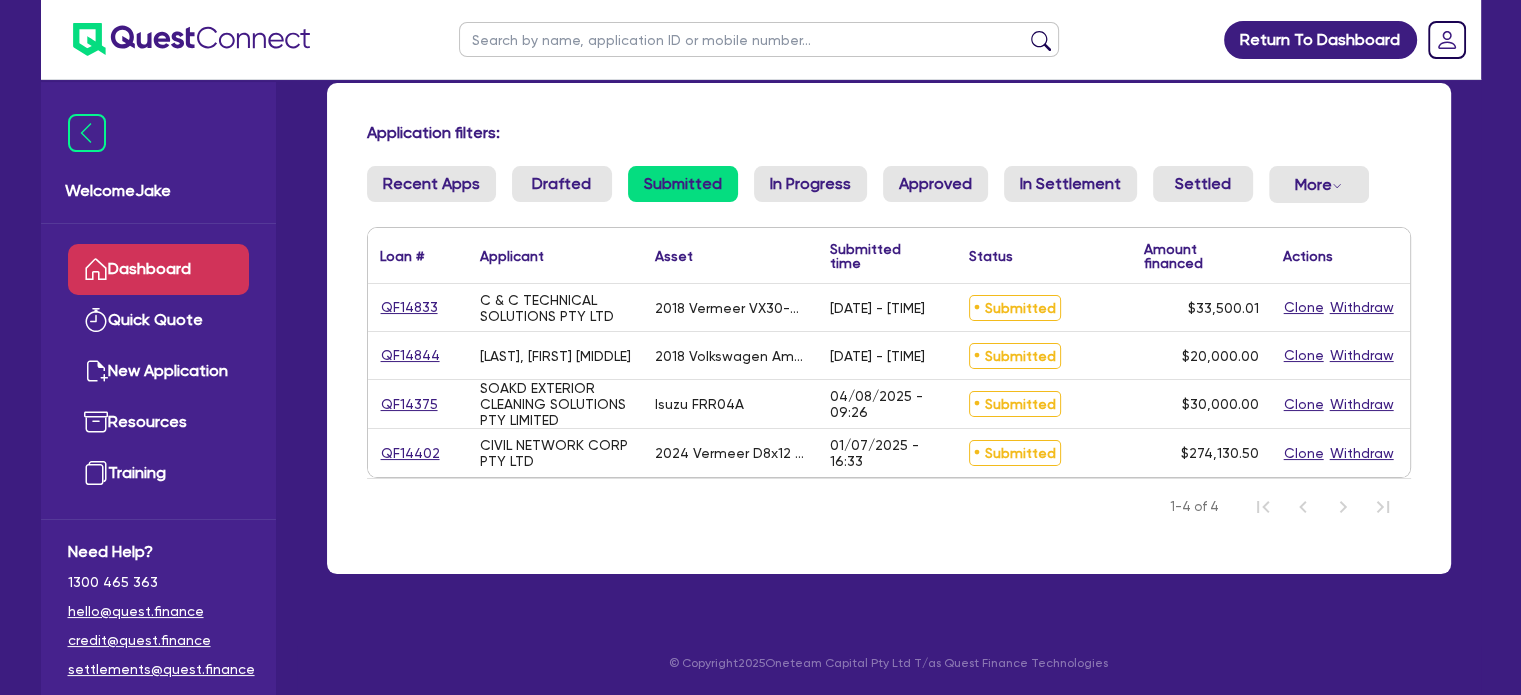 select on "PRIMARY_ASSETS" 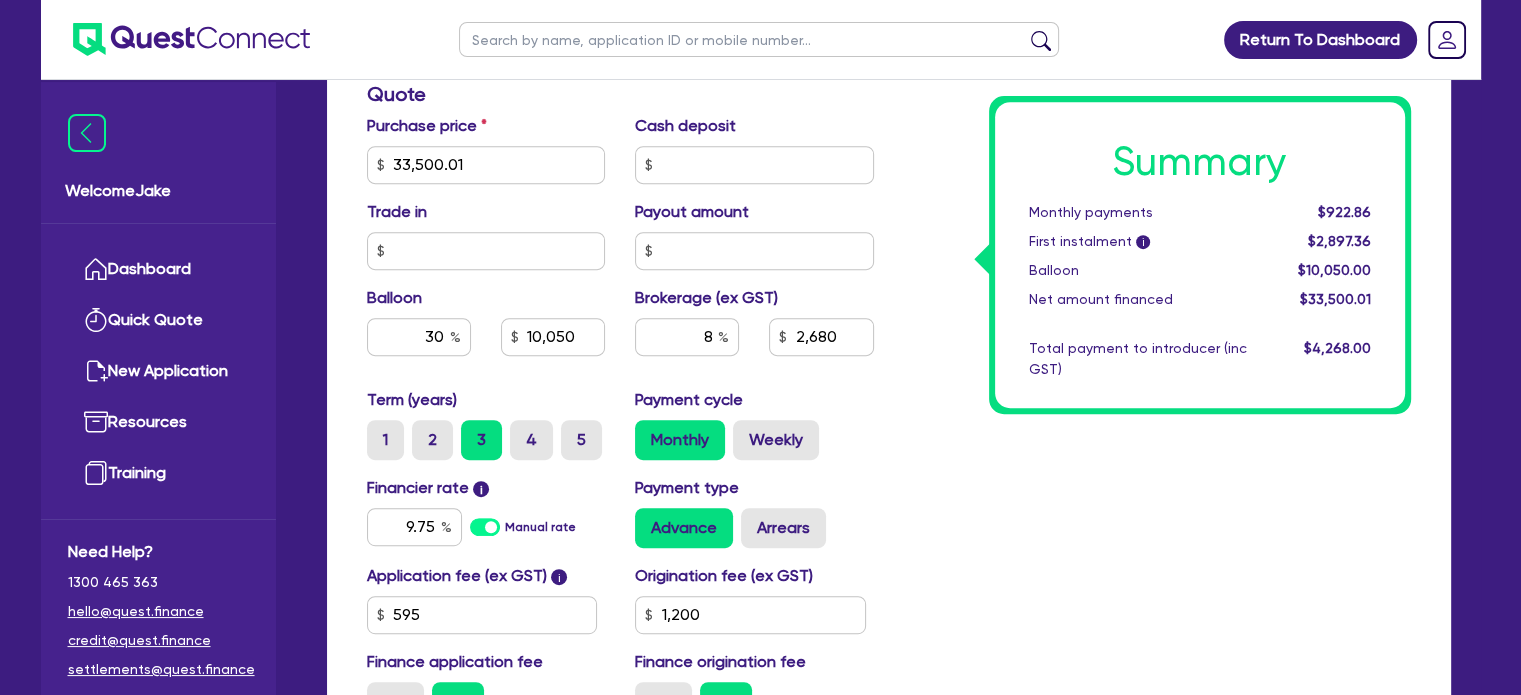 scroll, scrollTop: 855, scrollLeft: 0, axis: vertical 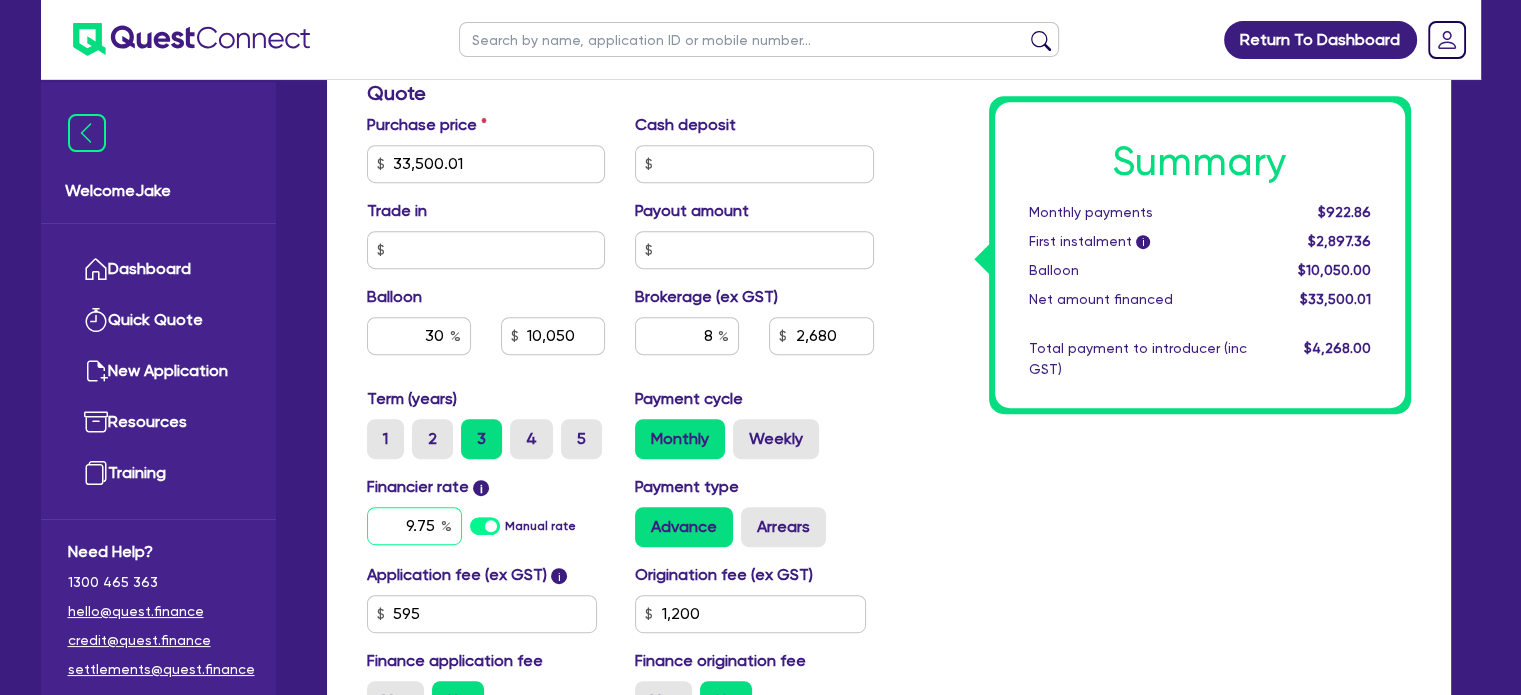 click on "9.75" at bounding box center (414, 526) 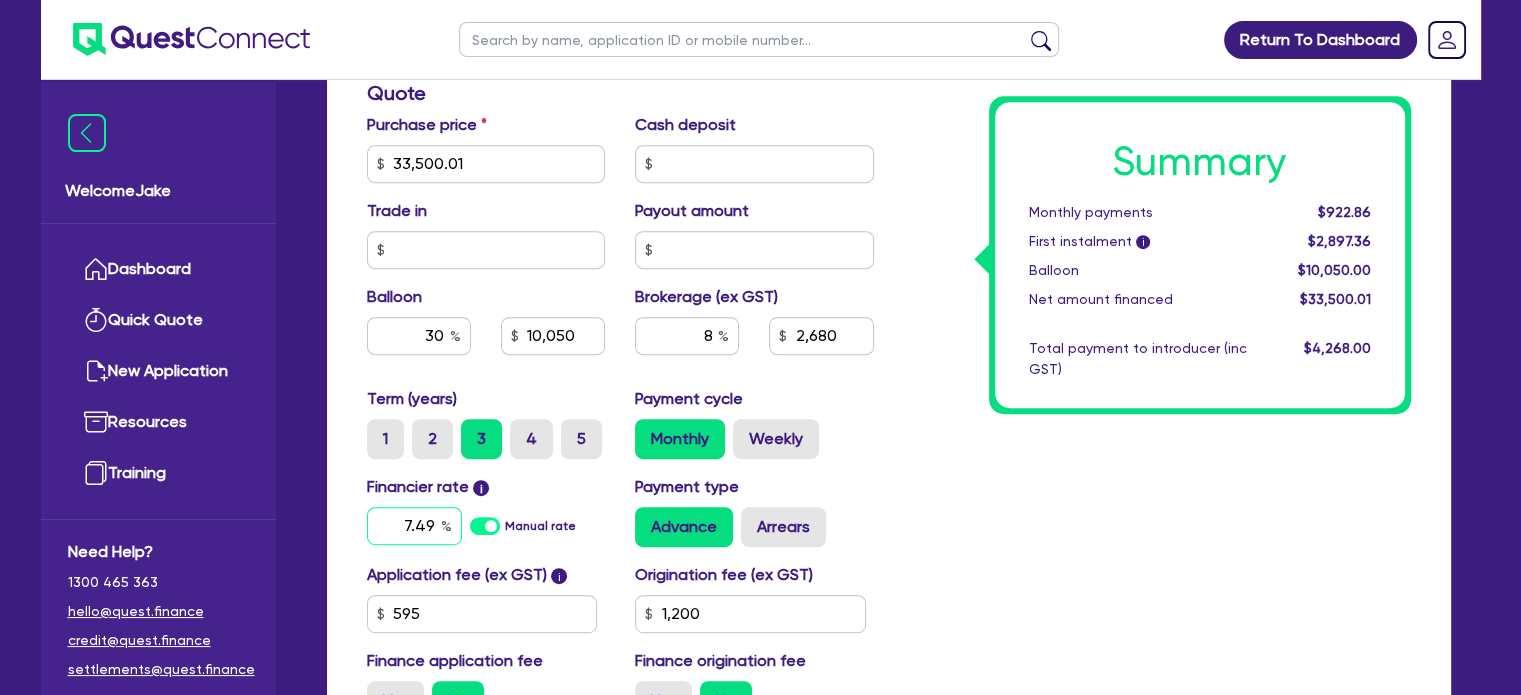 type on "7.49" 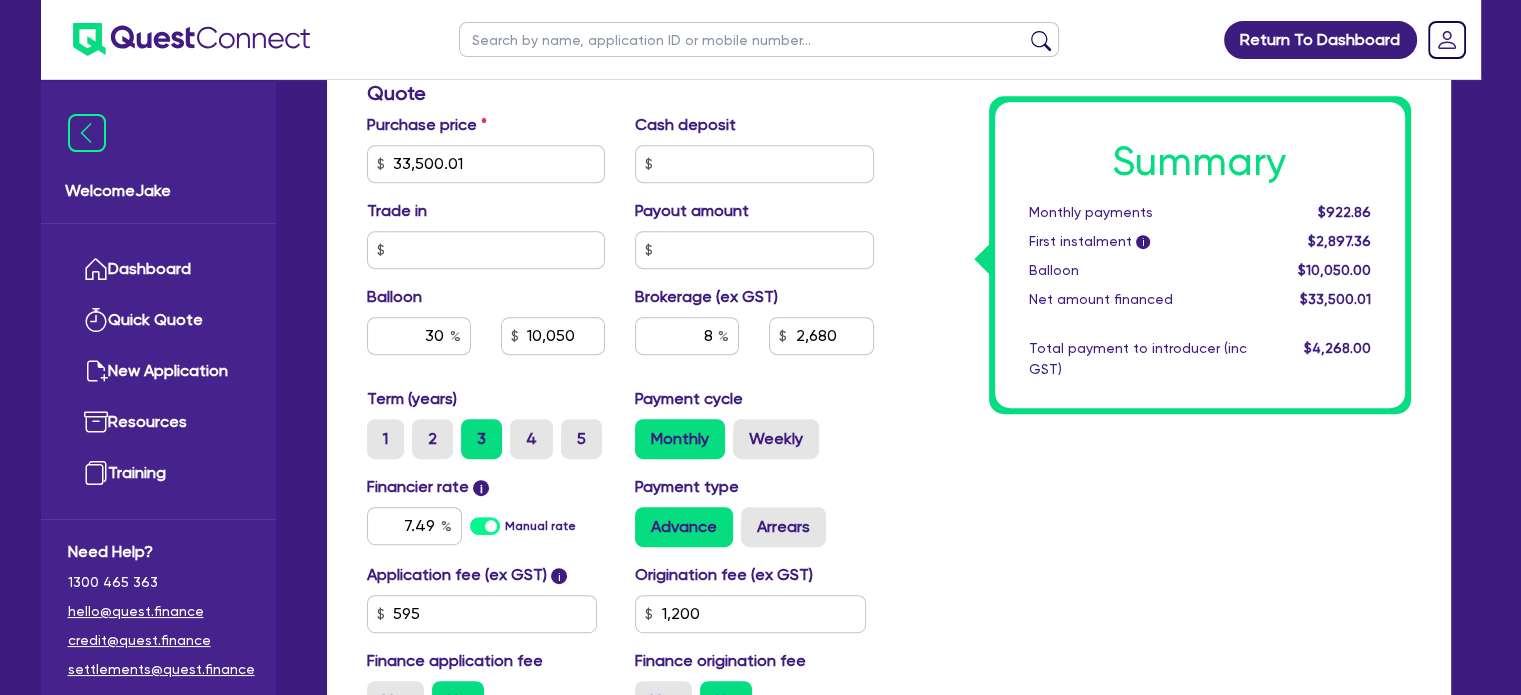 click on "Summary Monthly   payments $922.86 First instalment i $2,897.36 Balloon $10,050.00 Net amount financed $33,500.01 Total payment to introducer (inc GST) $4,268.00" at bounding box center [1157, 152] 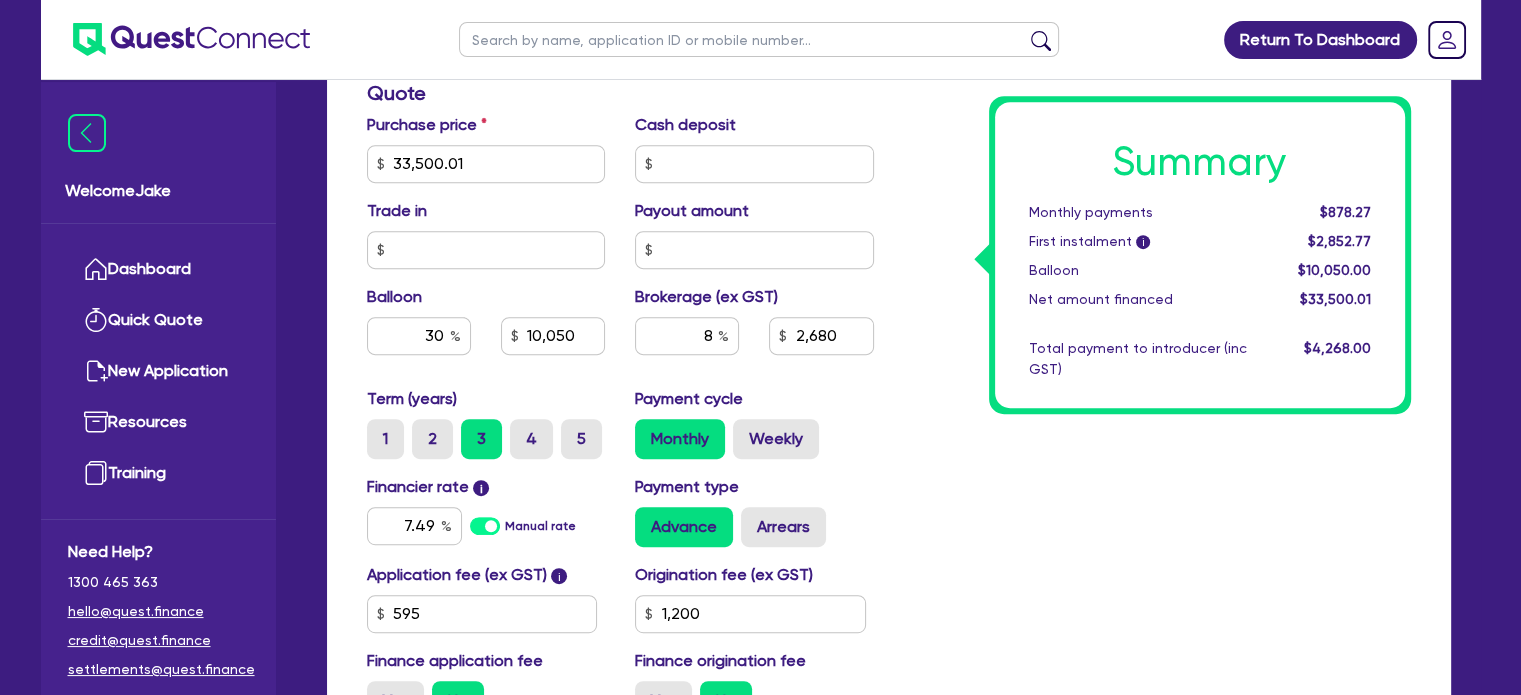 type on "33,500.01" 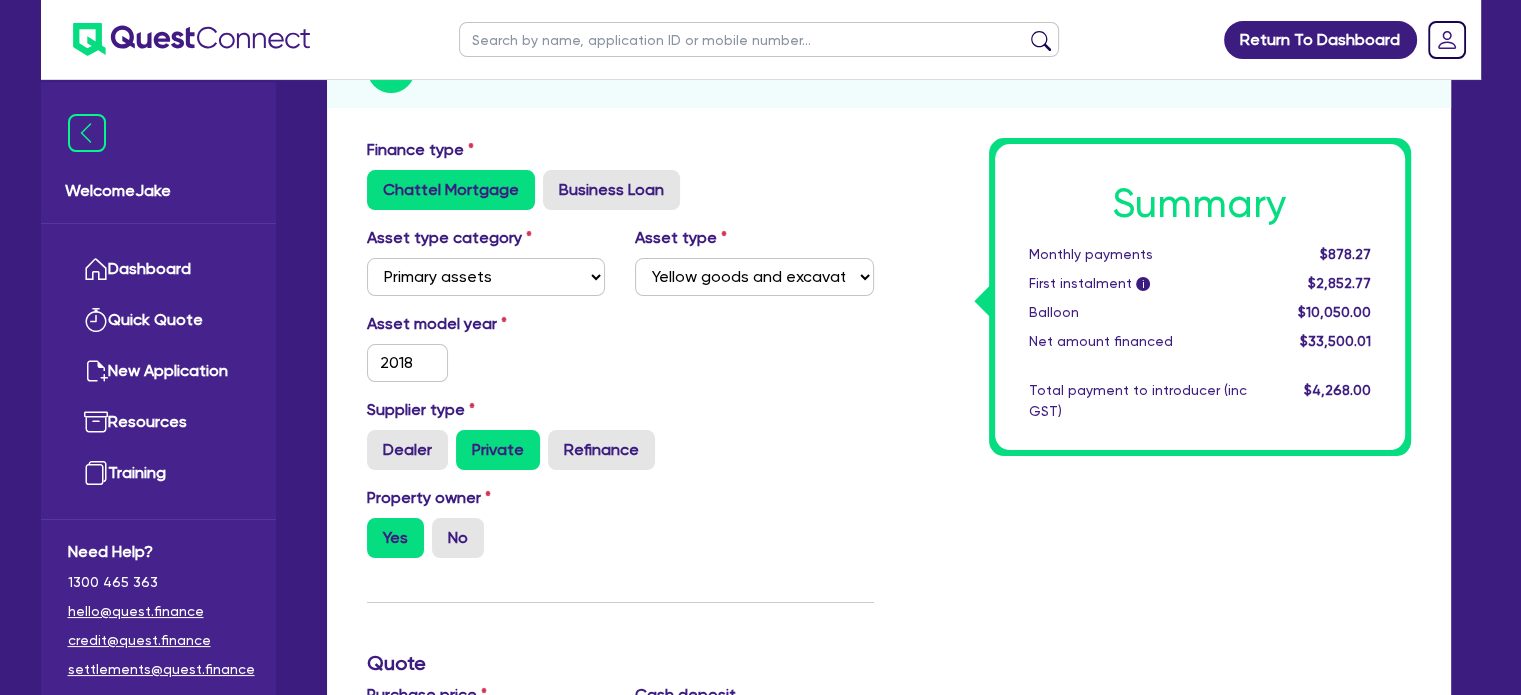 scroll, scrollTop: 284, scrollLeft: 0, axis: vertical 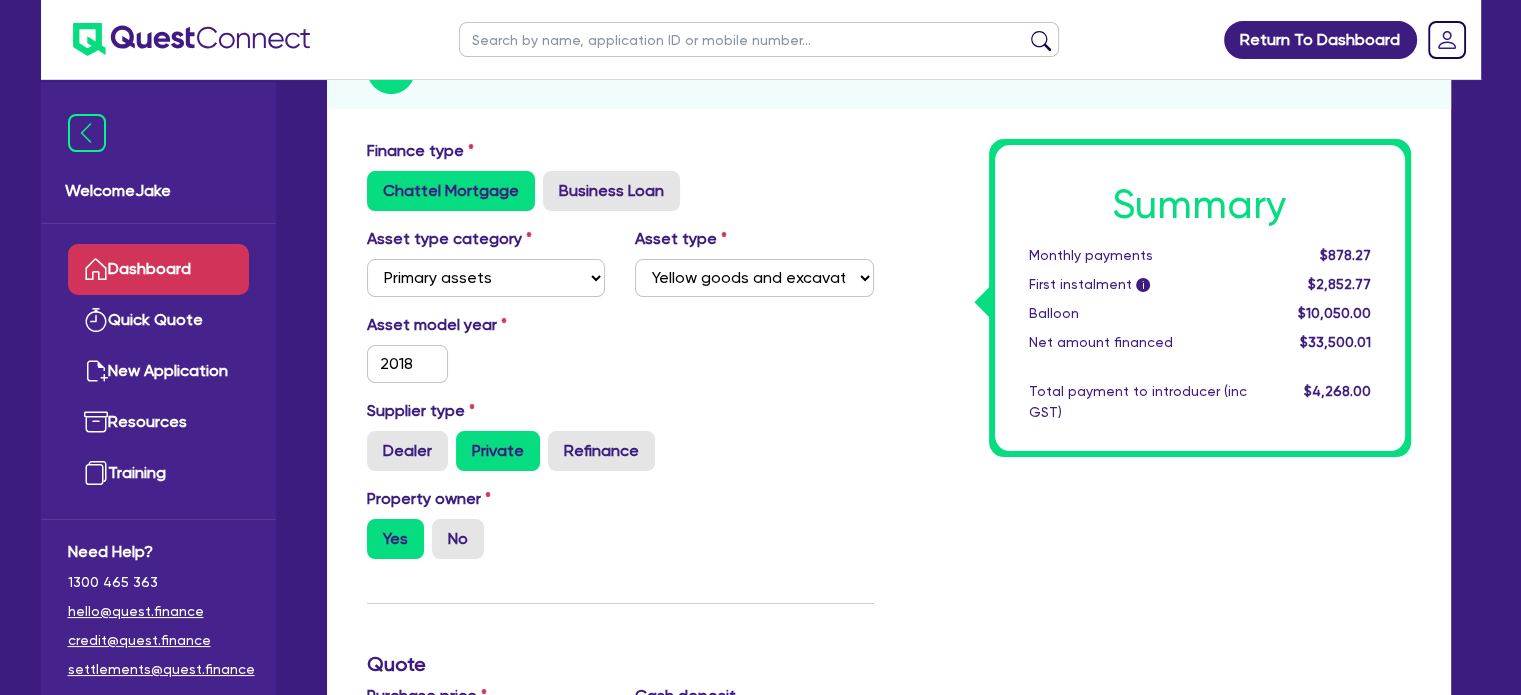 click on "Dashboard" at bounding box center [158, 269] 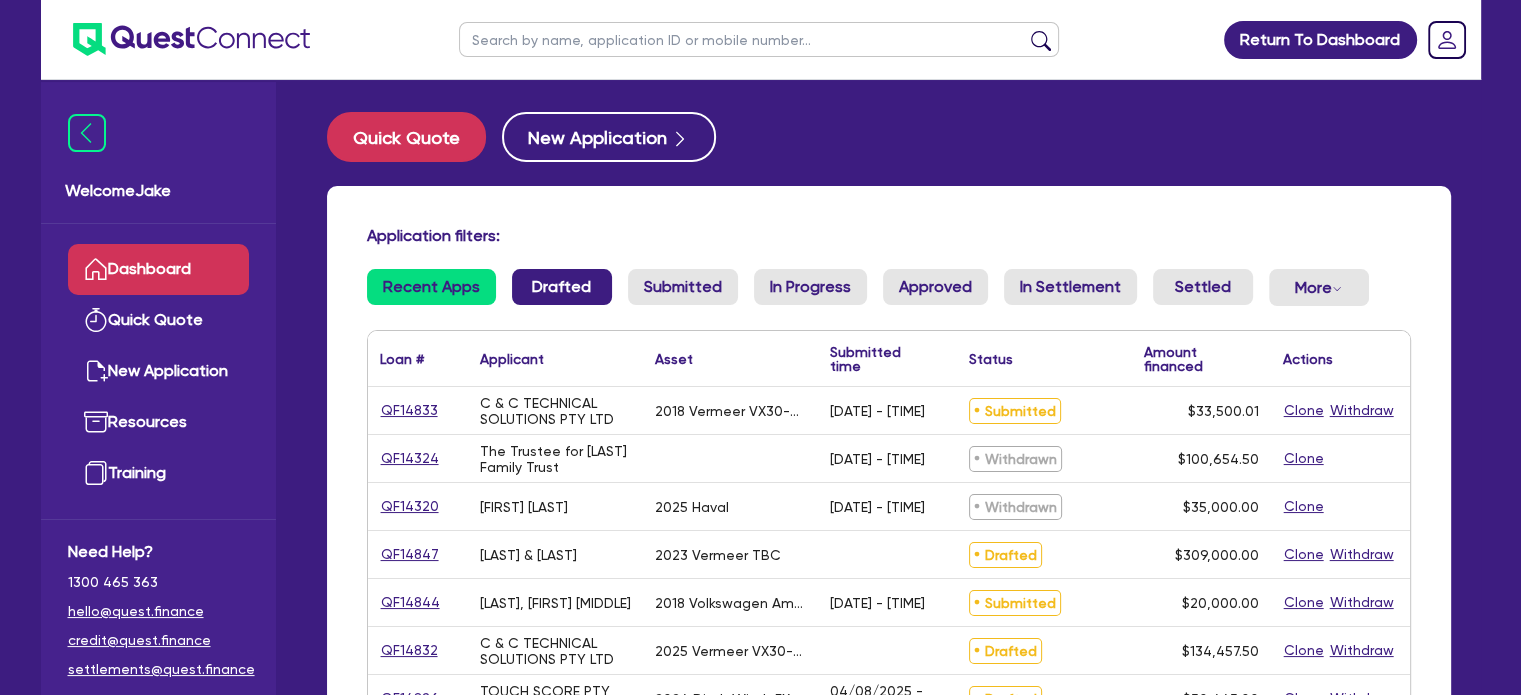 click on "Drafted" at bounding box center [562, 287] 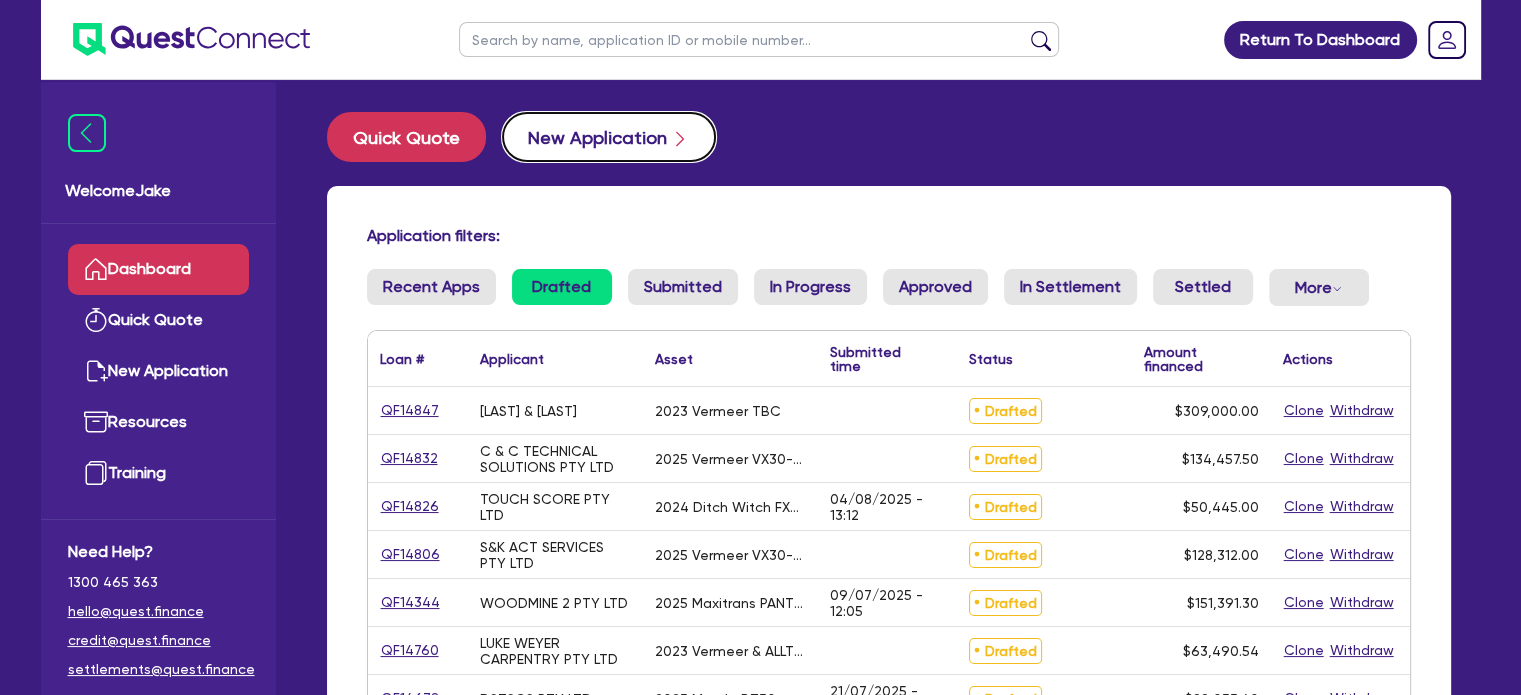 click on "New Application" at bounding box center [609, 137] 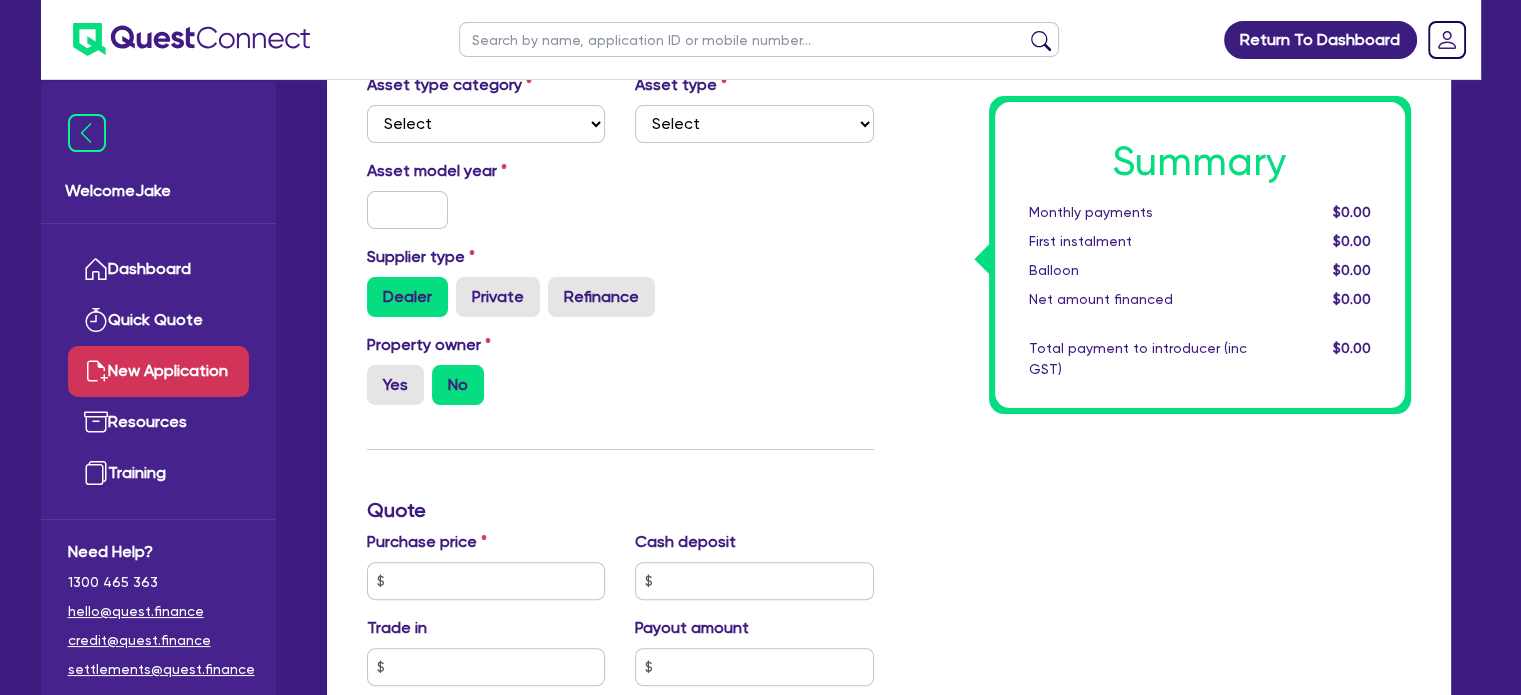 scroll, scrollTop: 421, scrollLeft: 0, axis: vertical 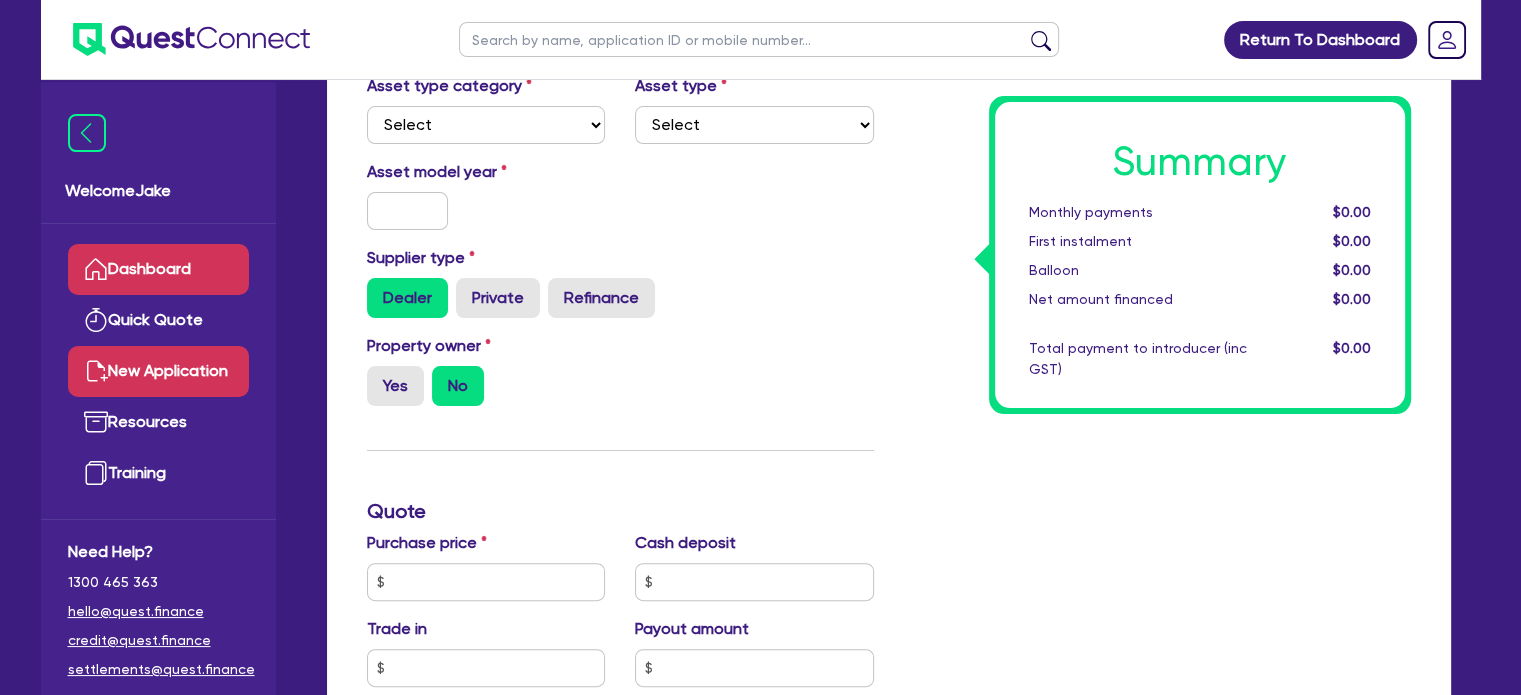 click on "Dashboard" at bounding box center (158, 269) 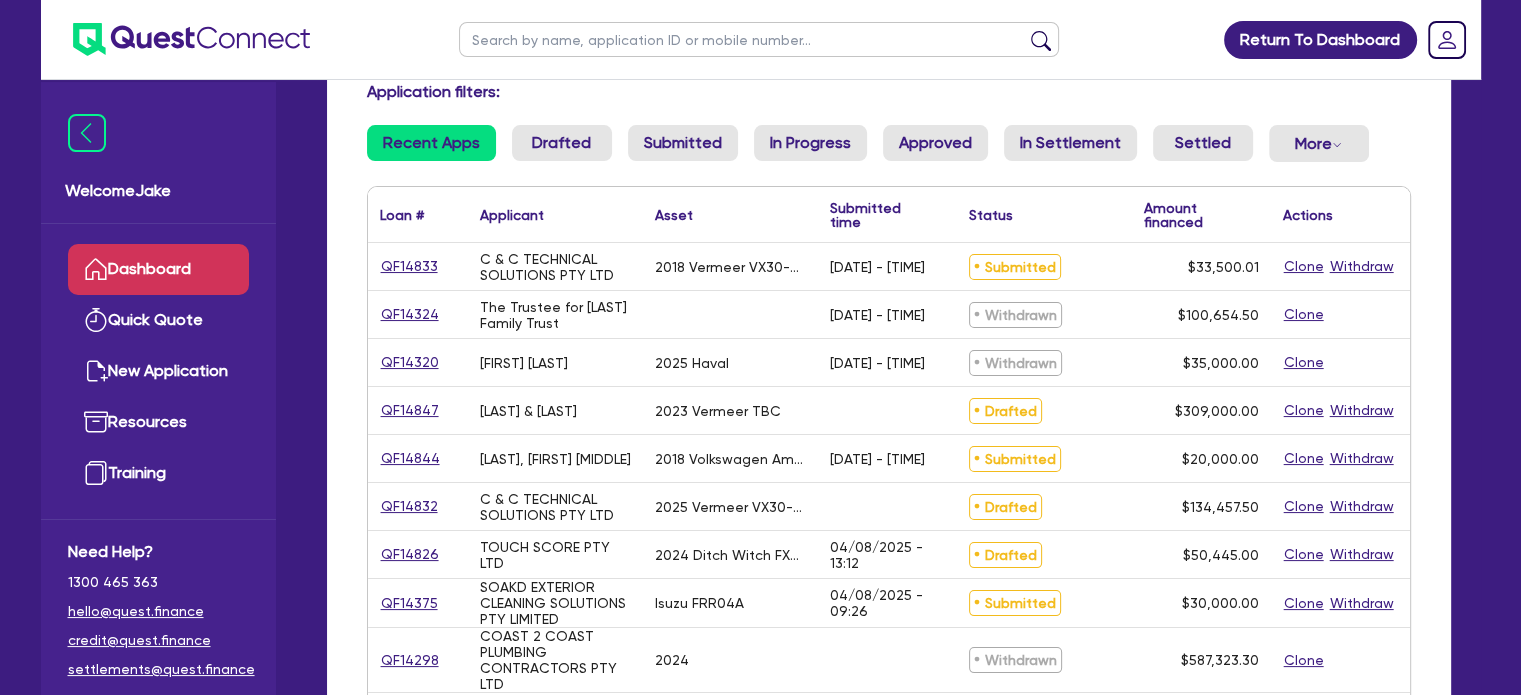 scroll, scrollTop: 144, scrollLeft: 0, axis: vertical 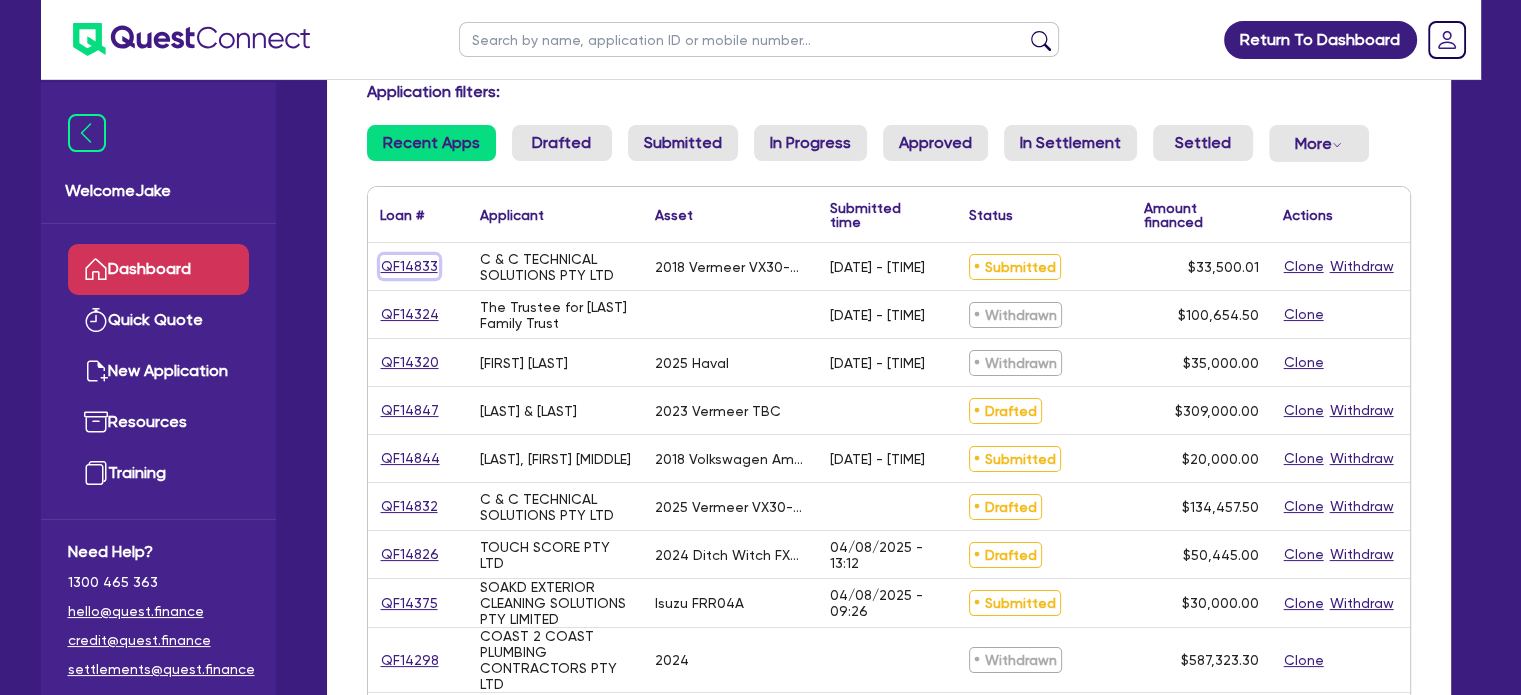 click on "QF14833" at bounding box center (409, 266) 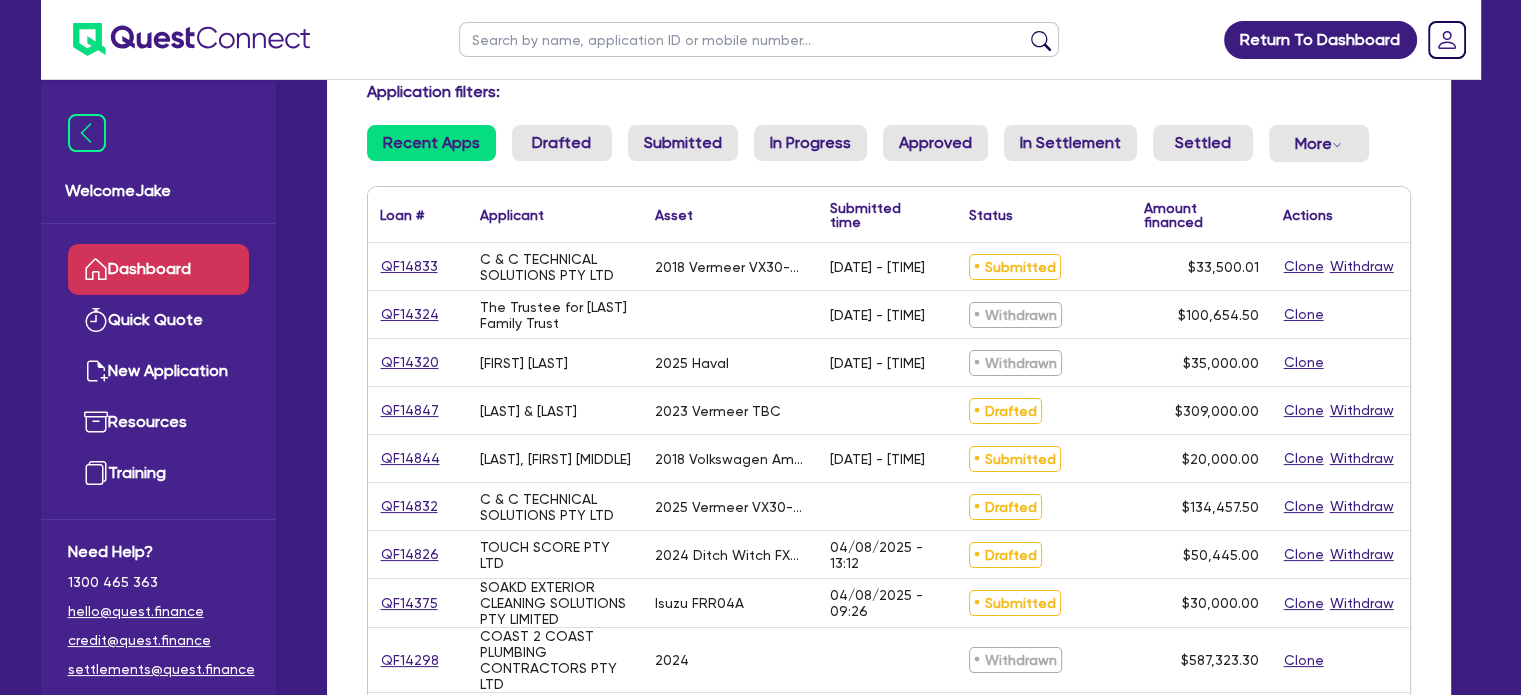 scroll, scrollTop: 0, scrollLeft: 0, axis: both 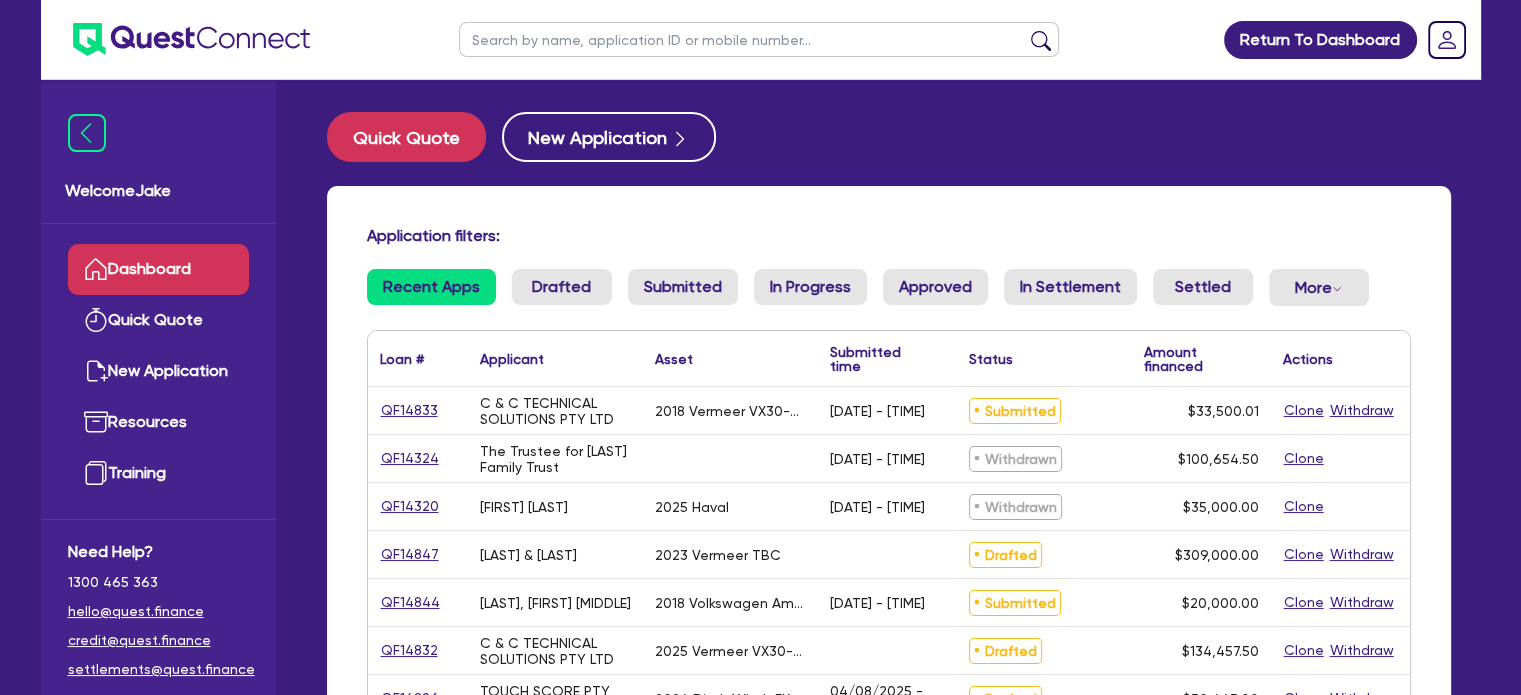 select on "PRIMARY_ASSETS" 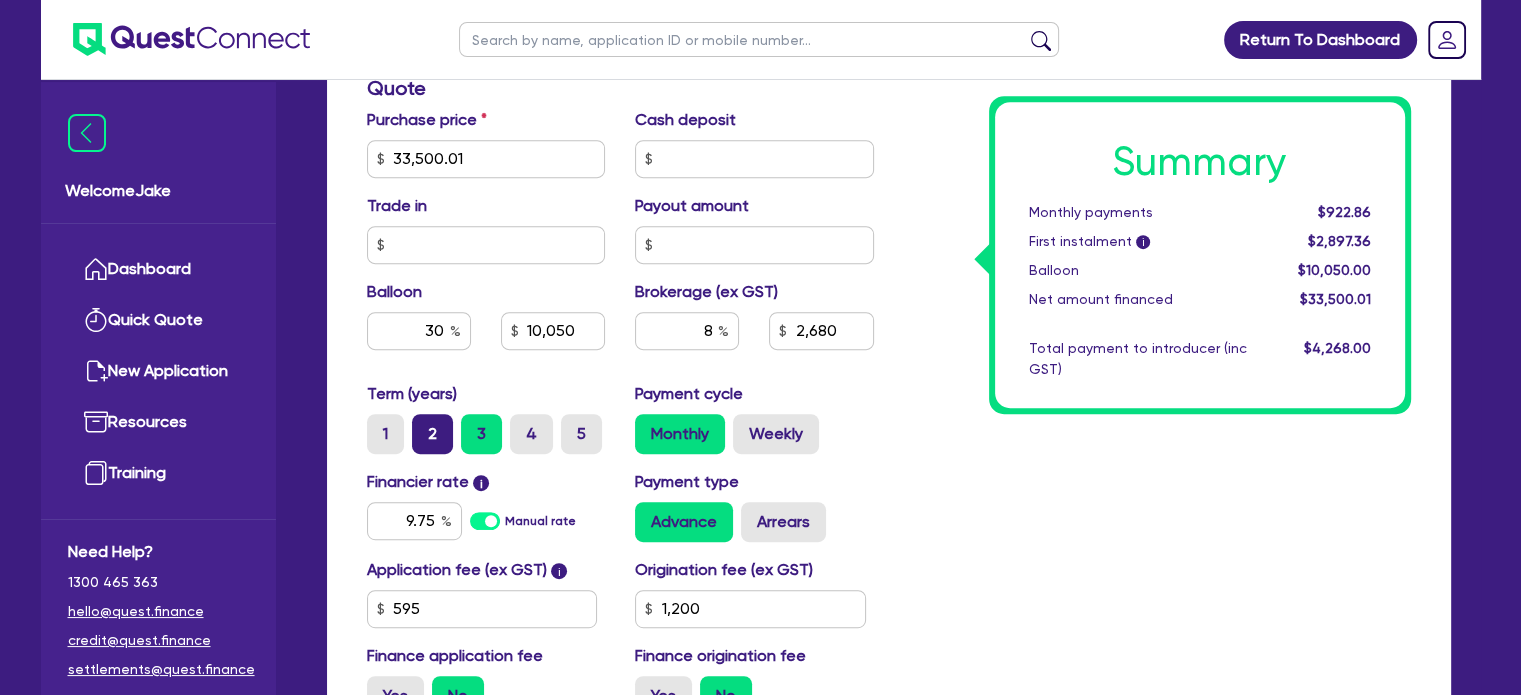 scroll, scrollTop: 860, scrollLeft: 0, axis: vertical 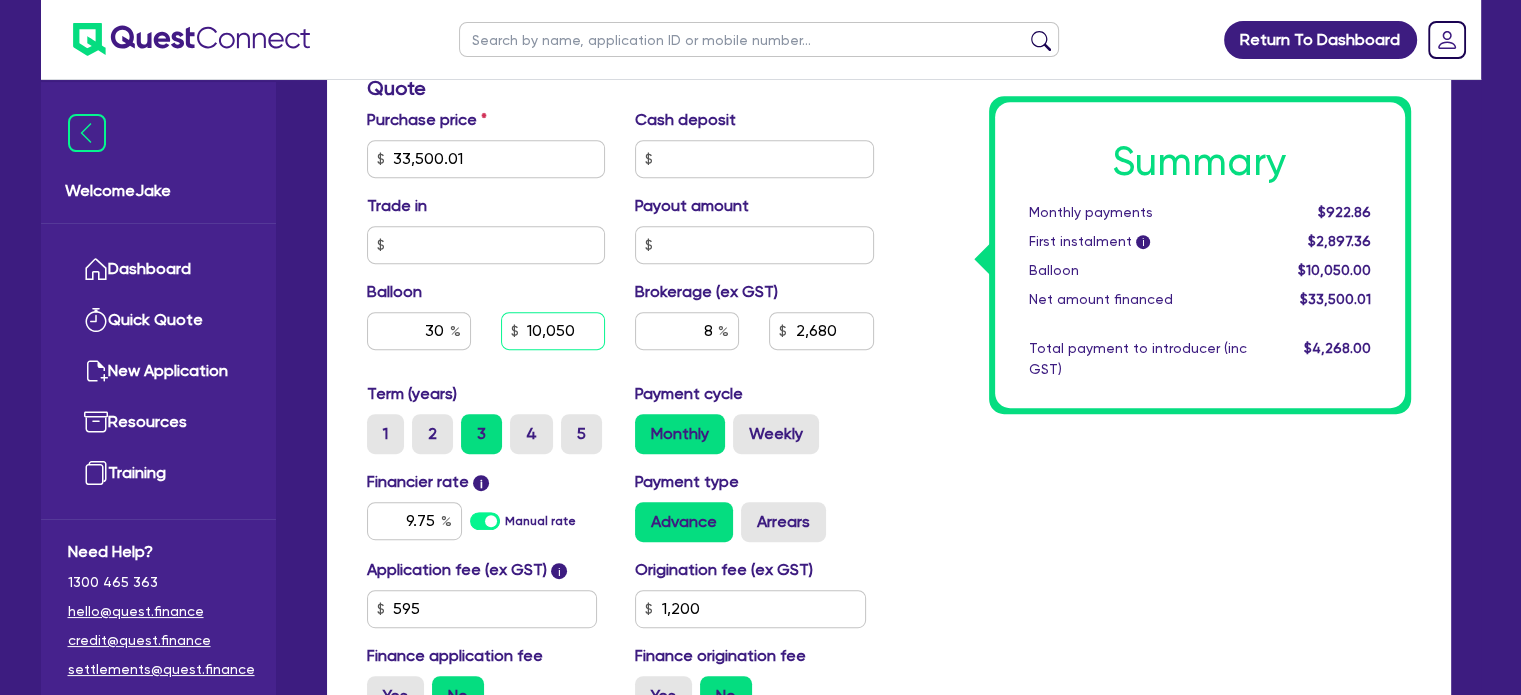 click on "10,050" at bounding box center [553, 331] 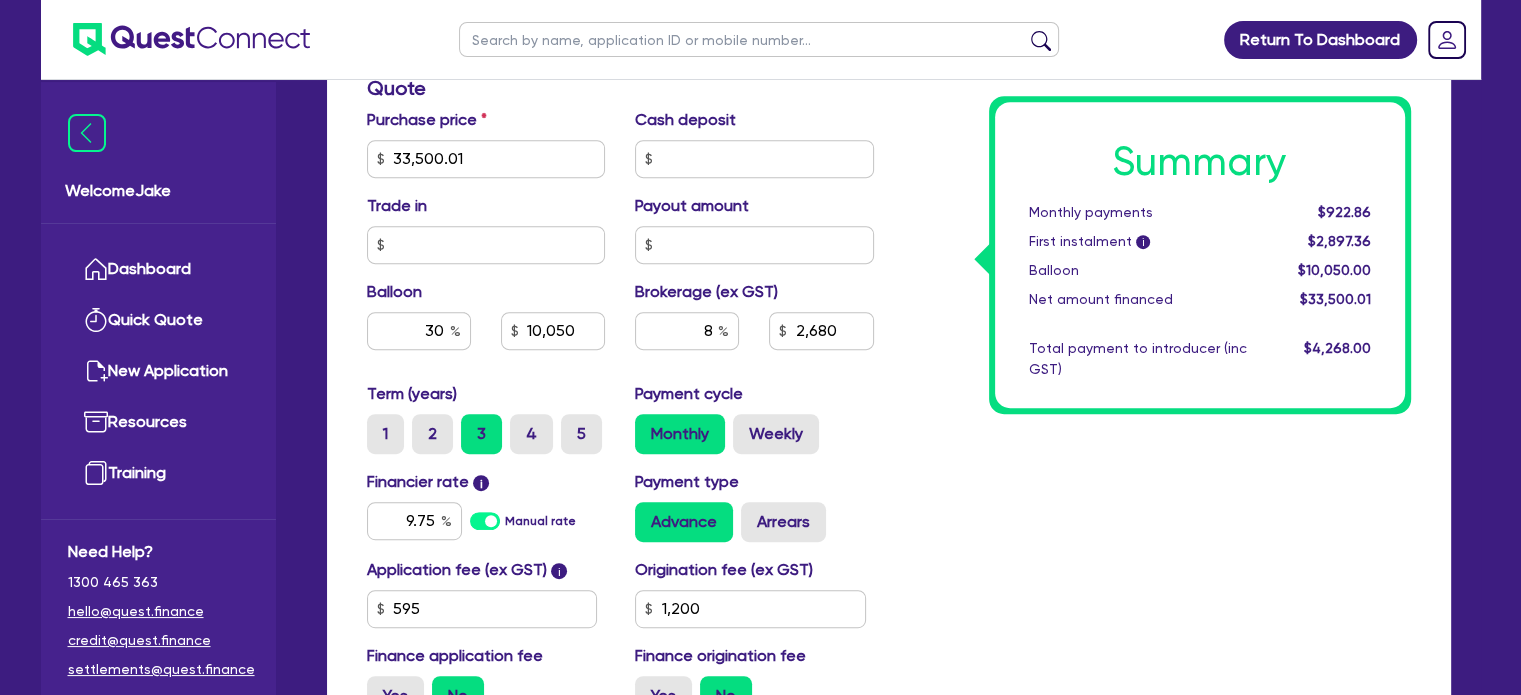 click on "Summary Monthly   payments $922.86 First instalment i $2,897.36 Balloon $10,050.00 Net amount financed $33,500.01 Total payment to introducer (inc GST) $4,268.00" at bounding box center [1157, 147] 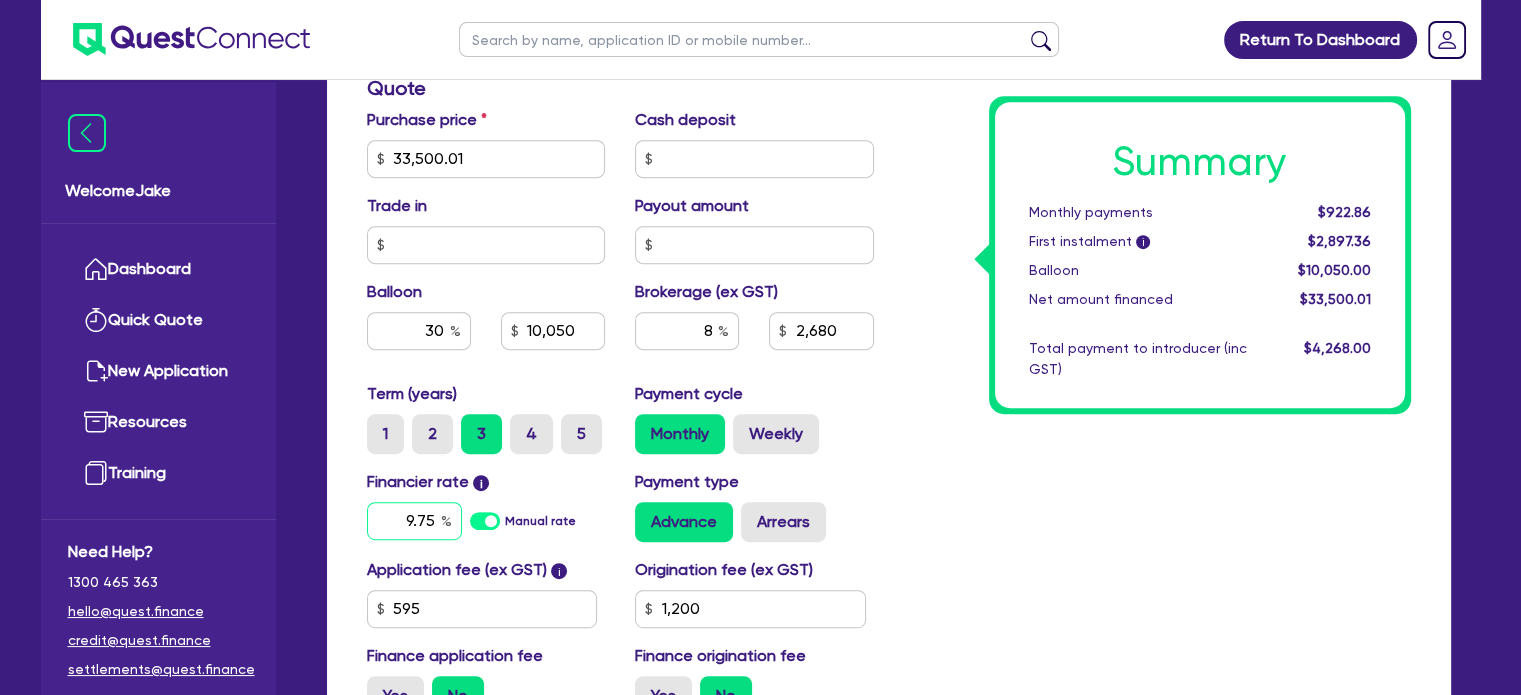click on "9.75" at bounding box center (414, 521) 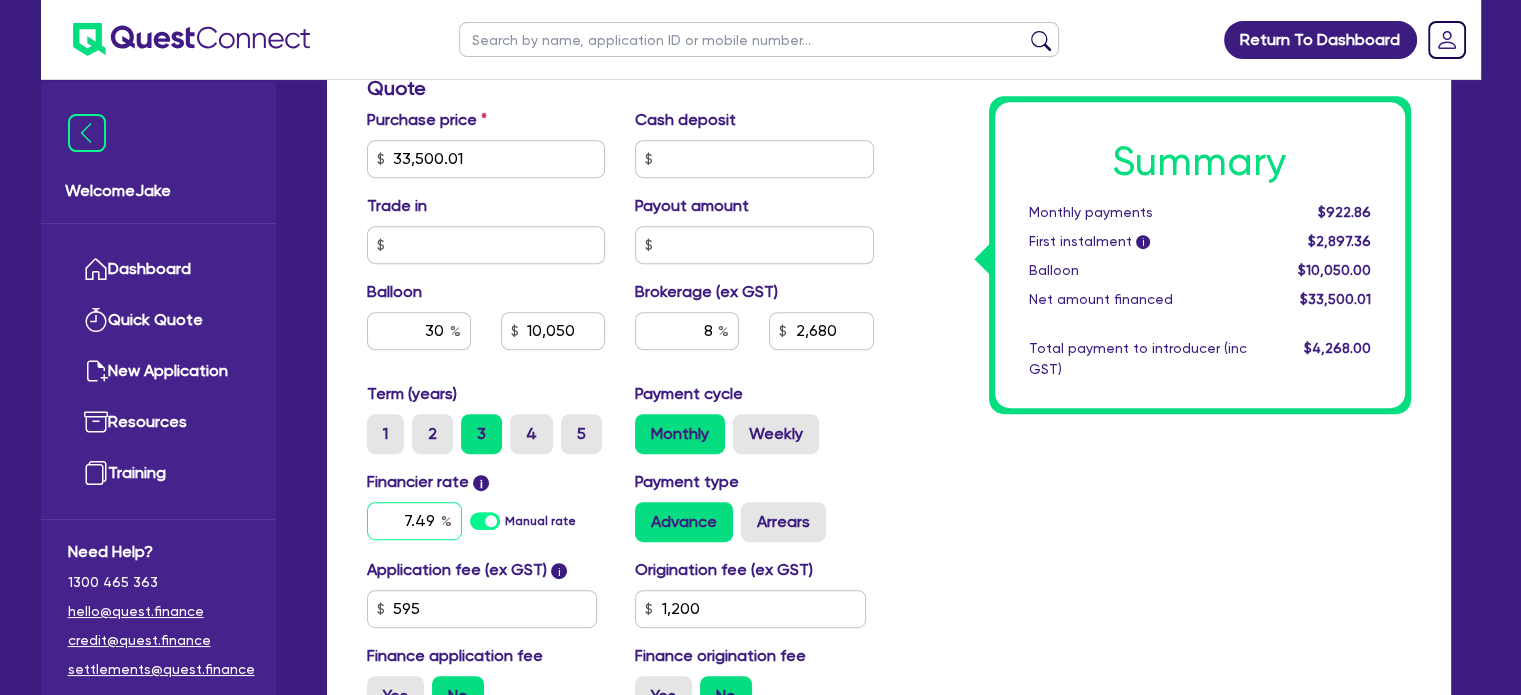 type on "7.49" 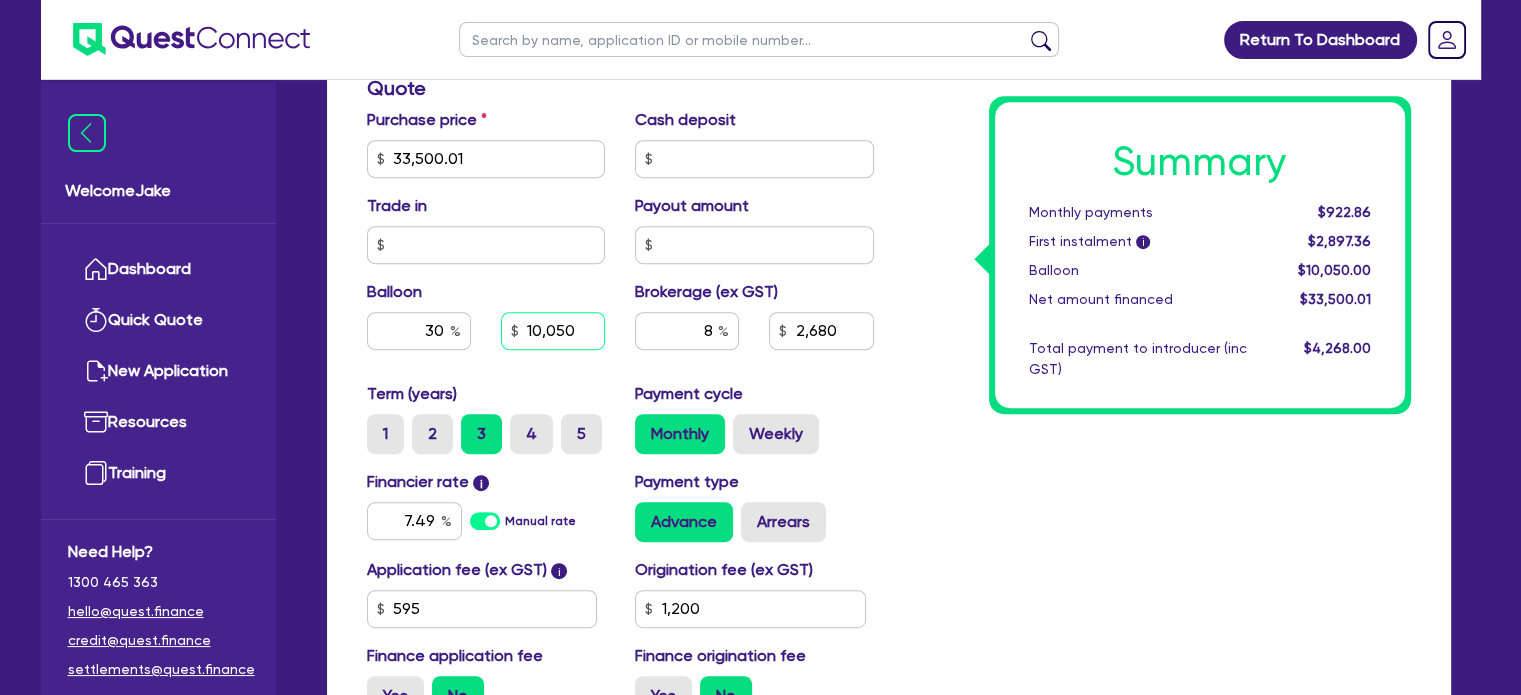 type on "33,500.01" 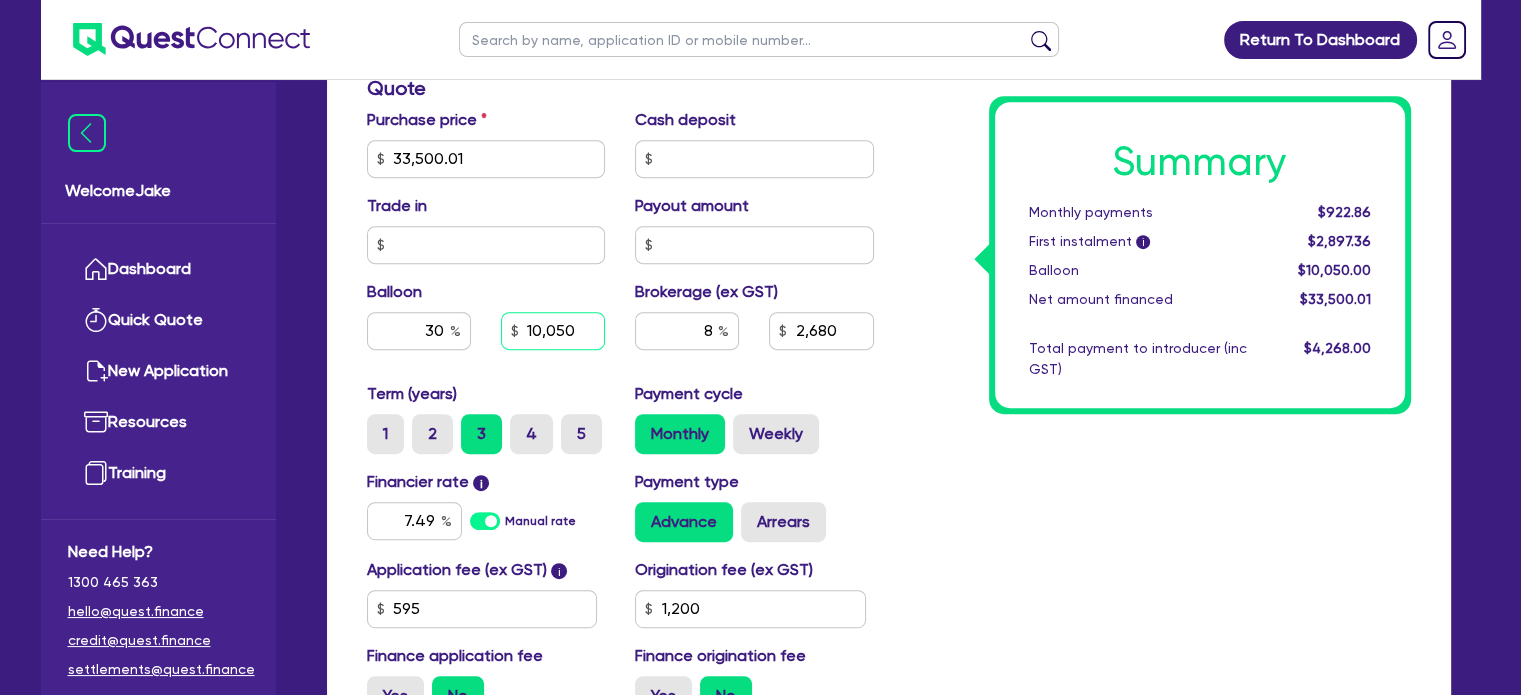type on "10,050" 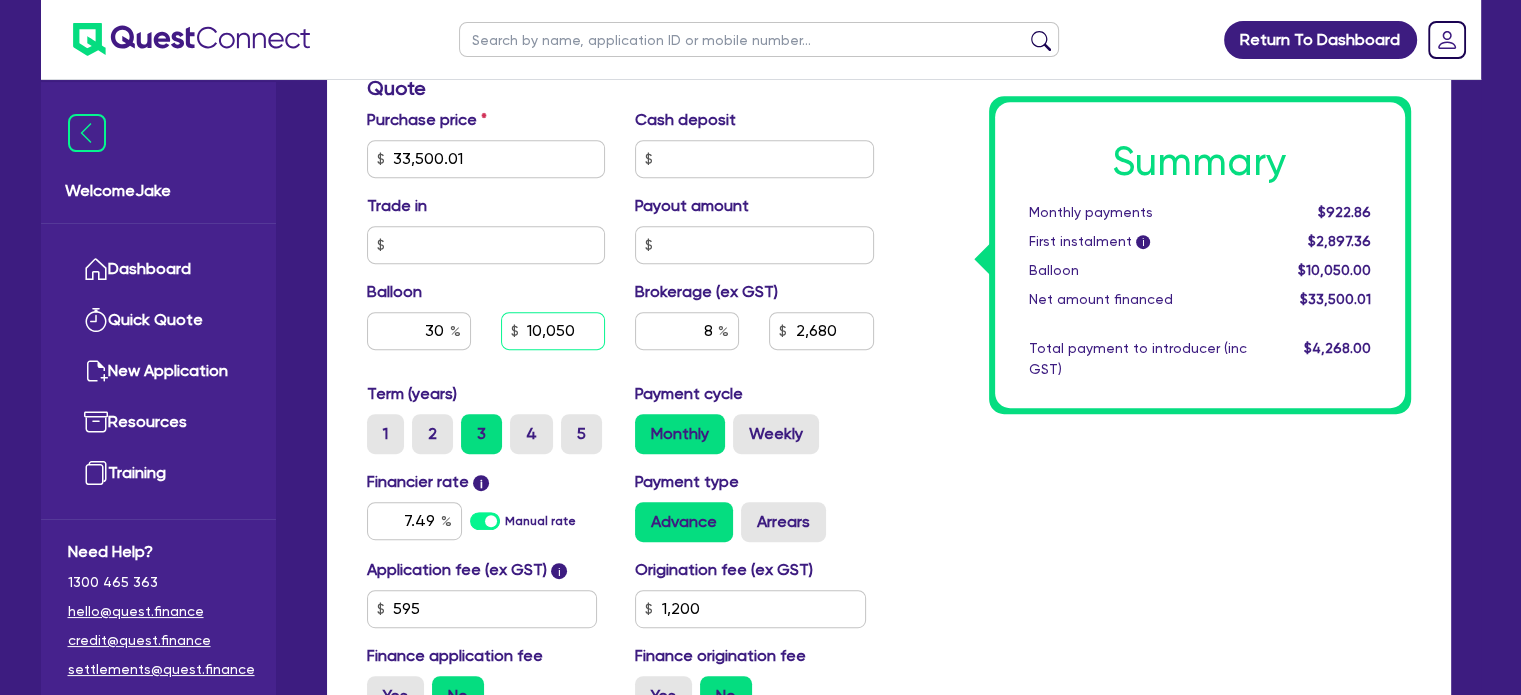type on "2,680" 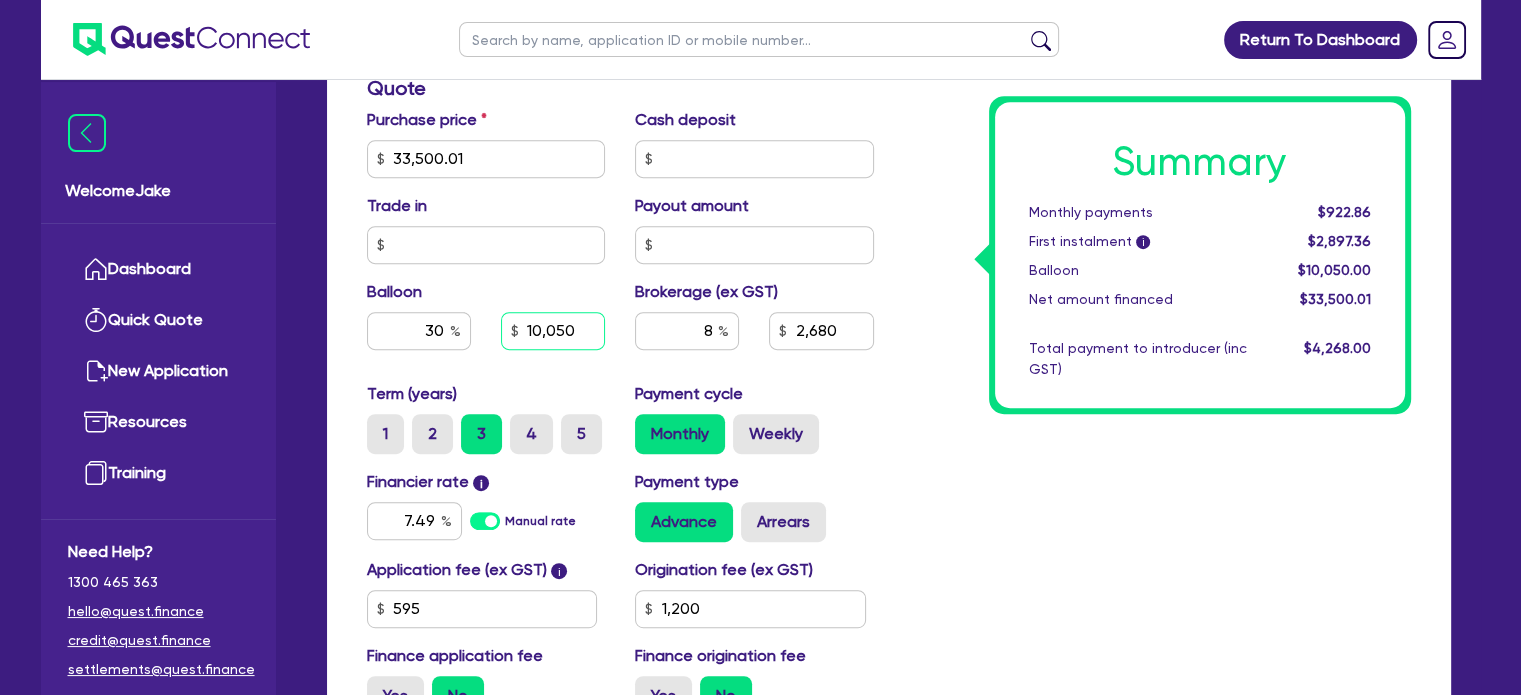 type on "1,200" 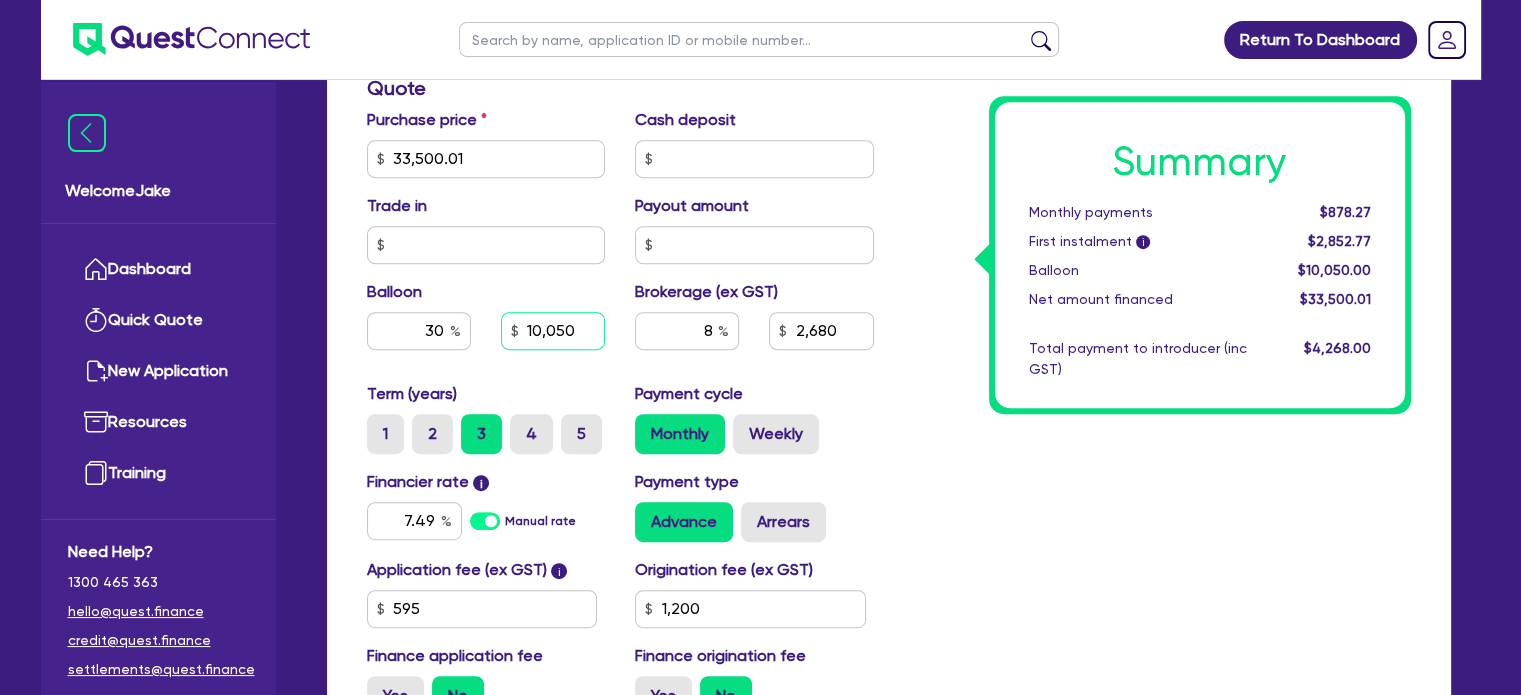 click on "10,050" at bounding box center [553, 331] 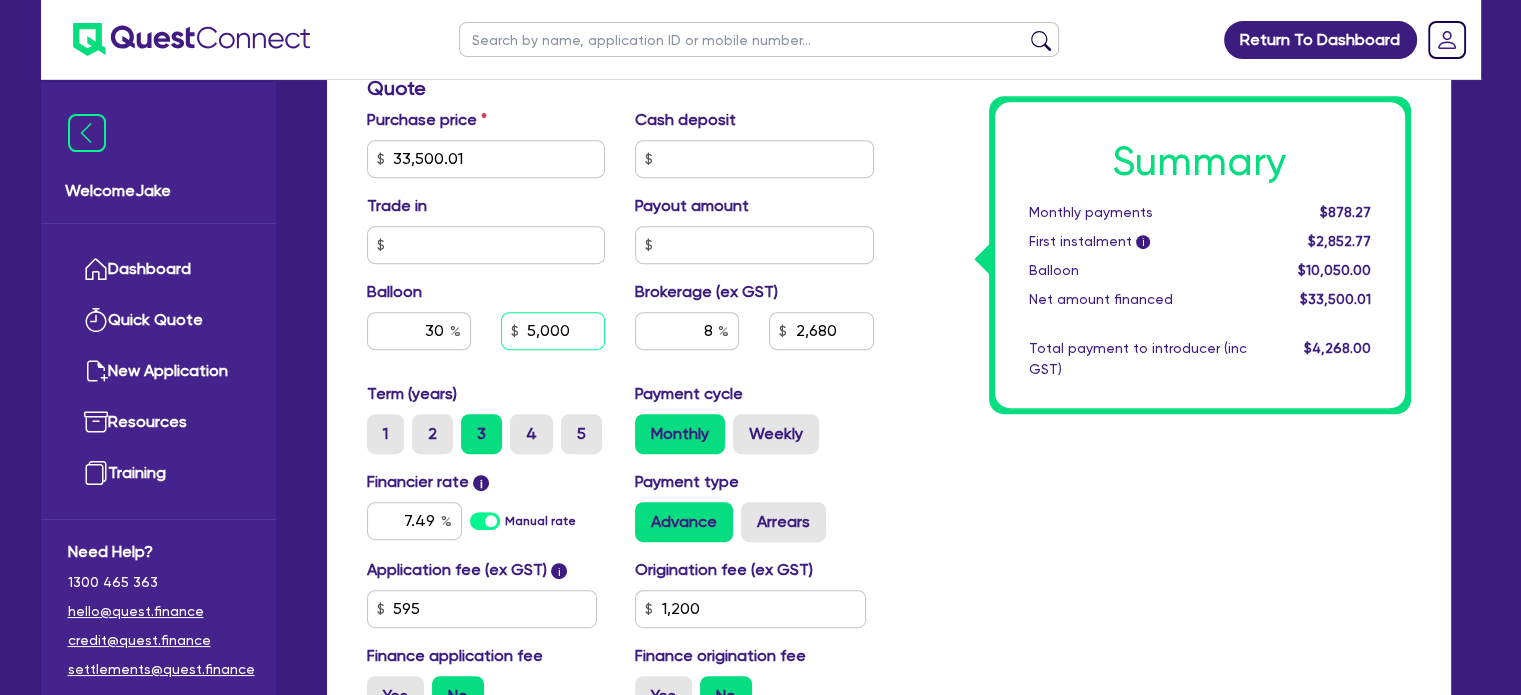 type on "5,000" 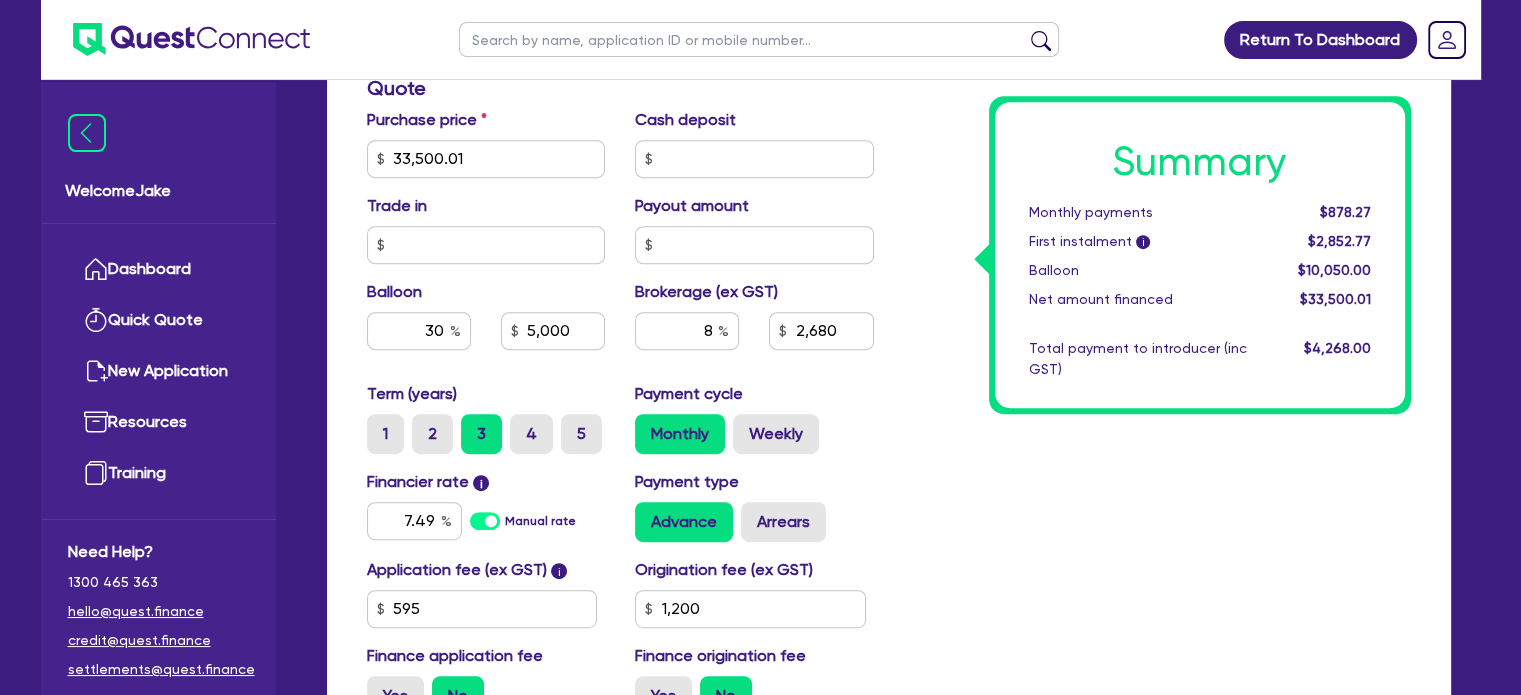 click on "Summary Monthly   payments $878.27 First instalment i $2,852.77 Balloon $10,050.00 Net amount financed $33,500.01 Total payment to introducer (inc GST) $4,268.00" at bounding box center (1157, 147) 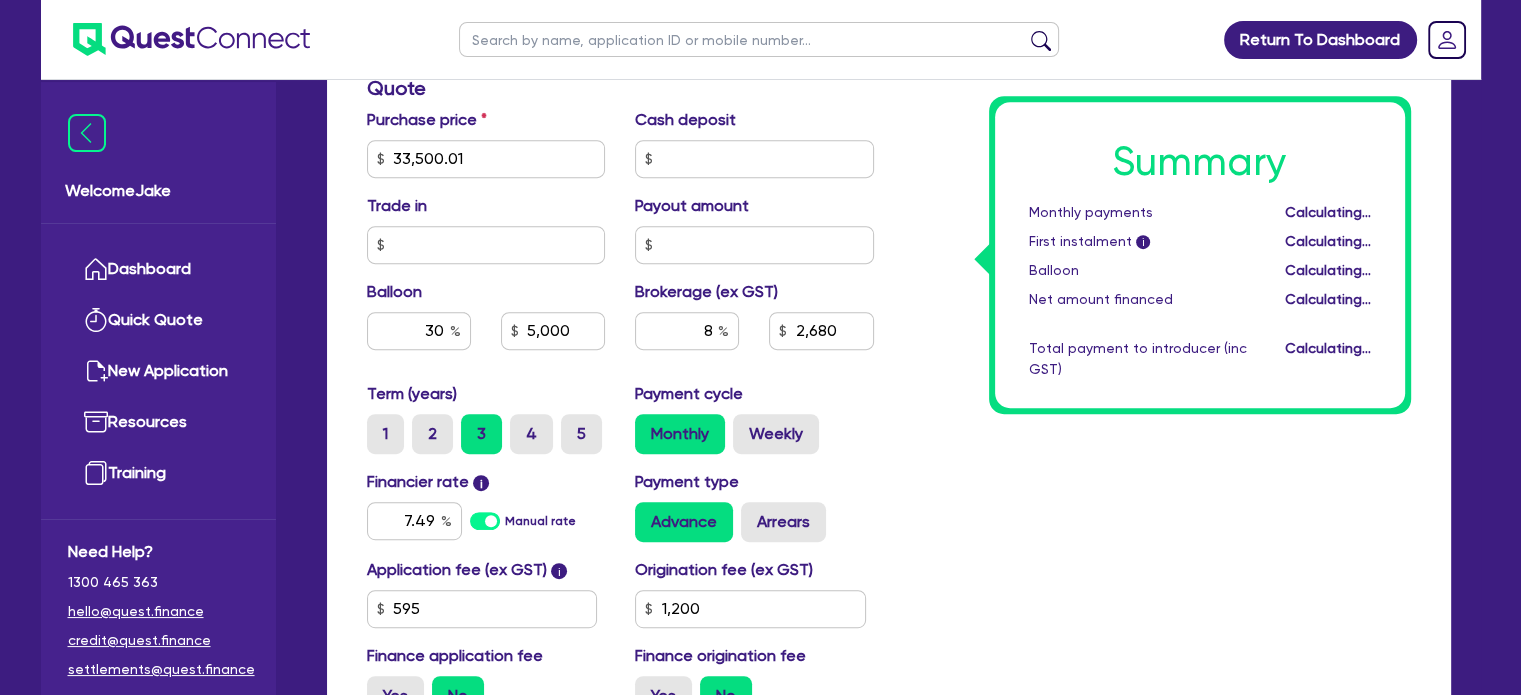 type on "33,500.01" 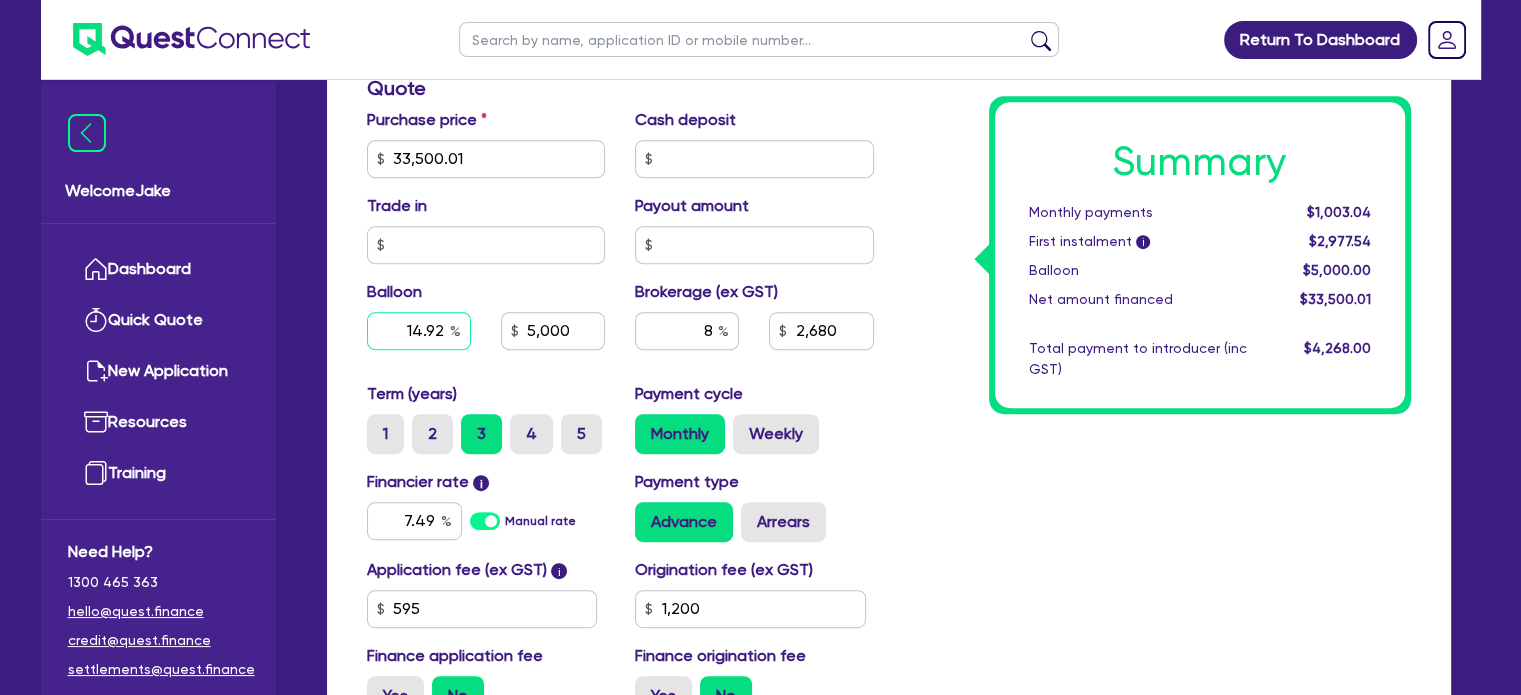 click on "14.92" at bounding box center (419, 331) 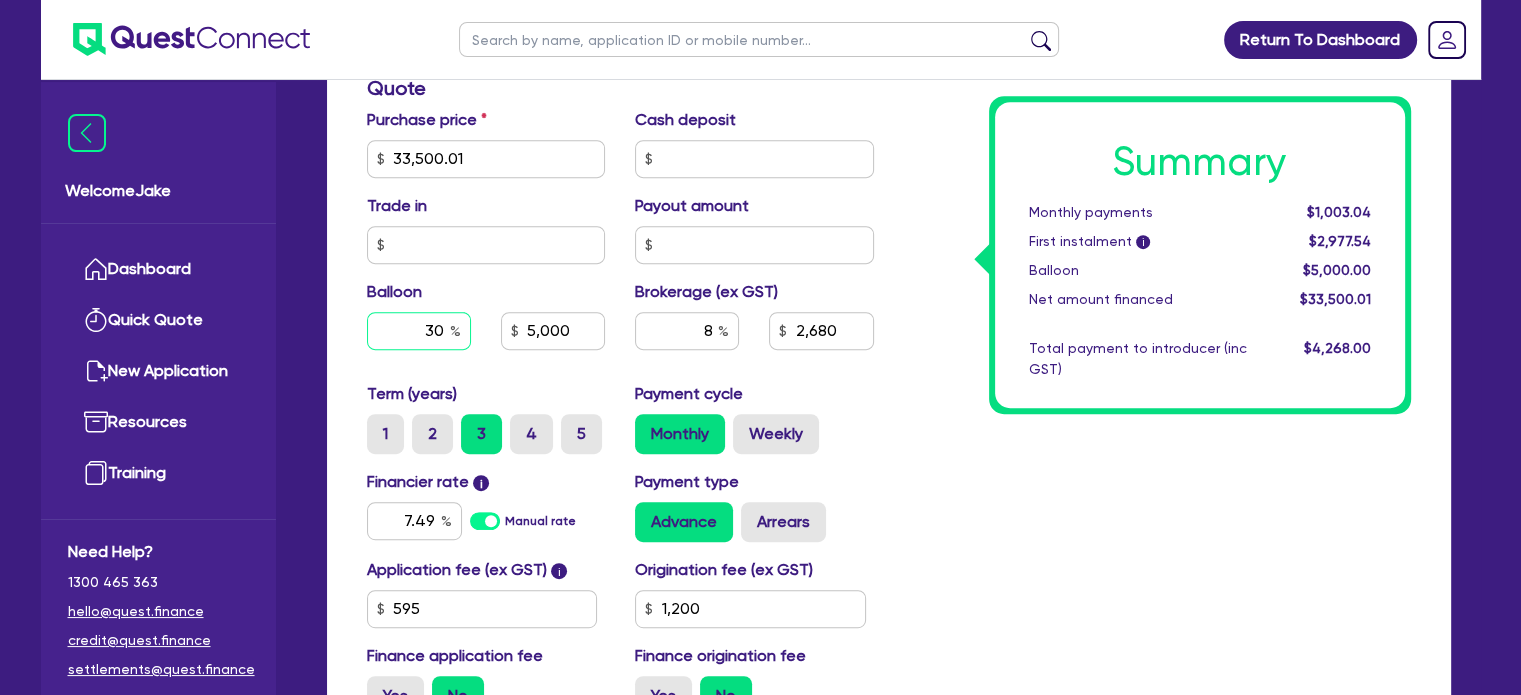 type on "30" 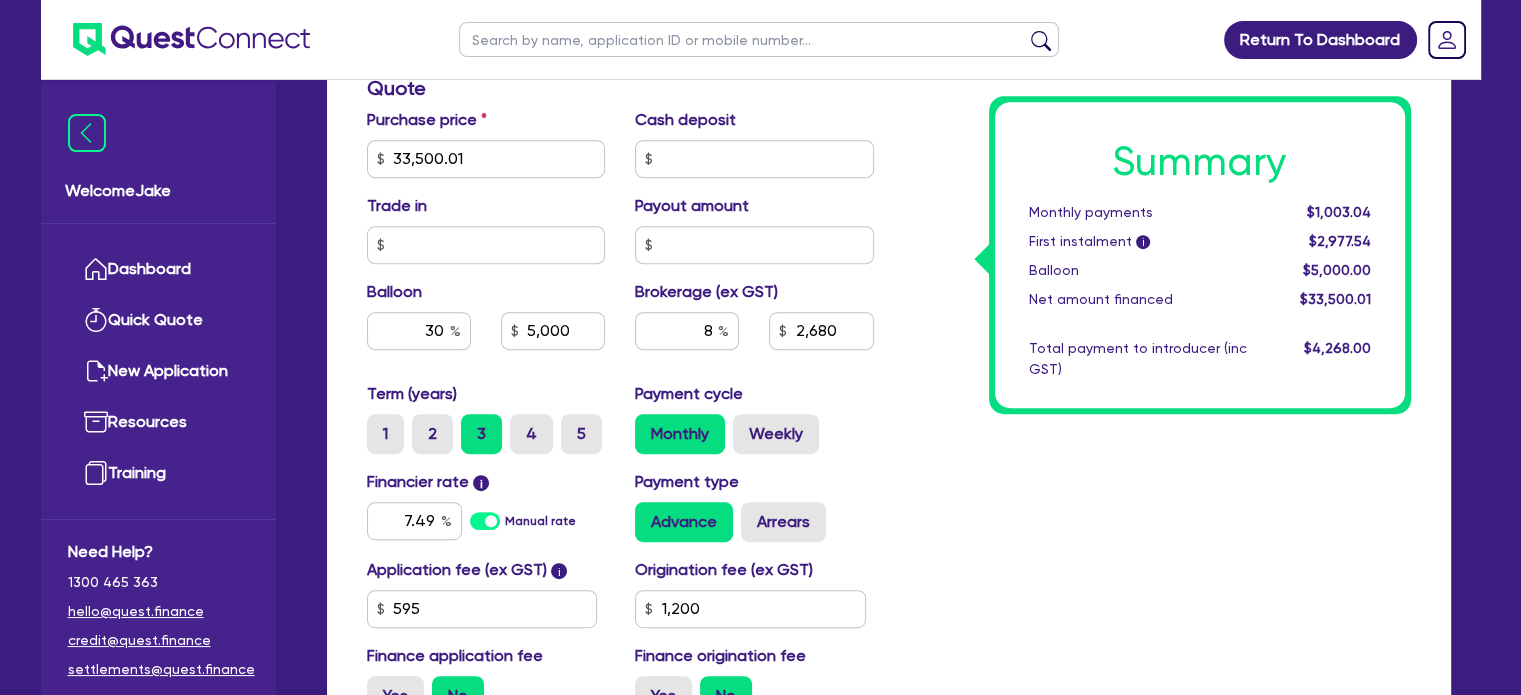 type on "33,500.01" 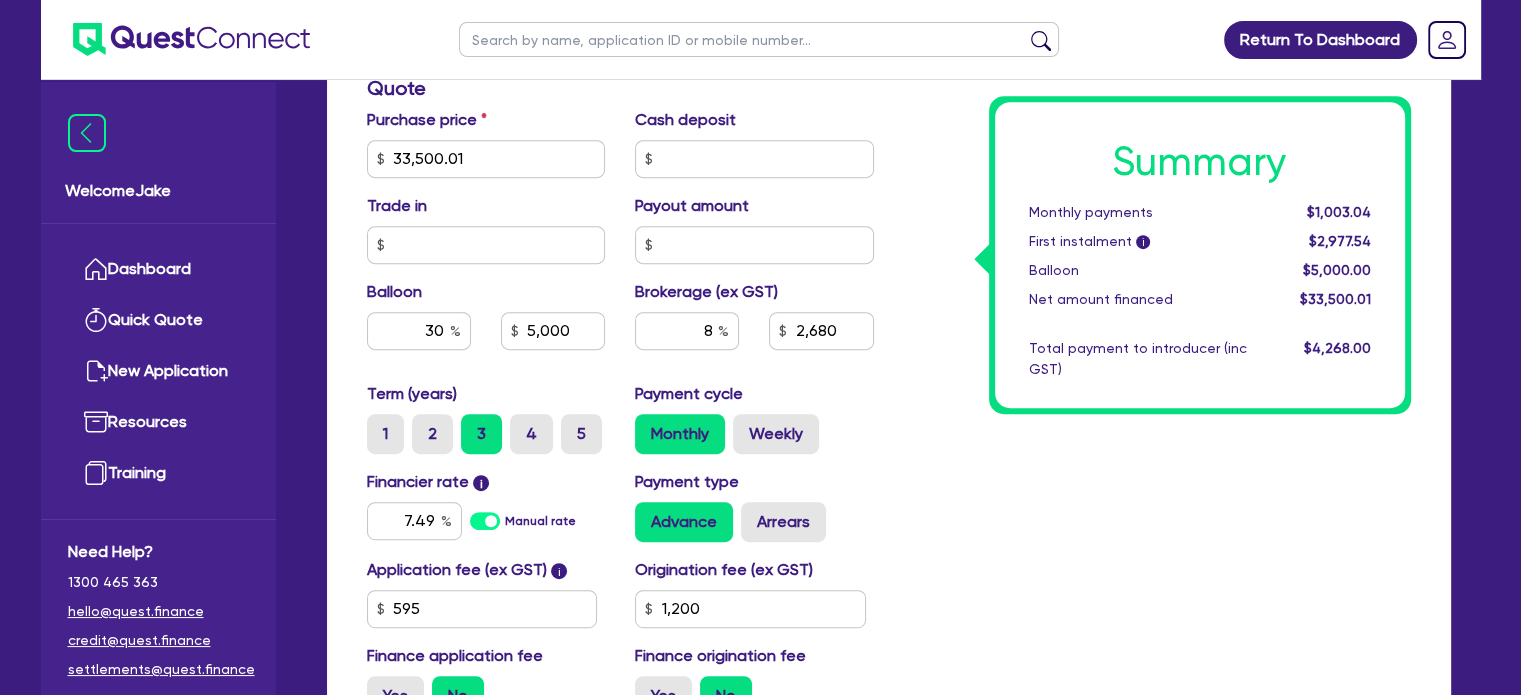 type on "5,000" 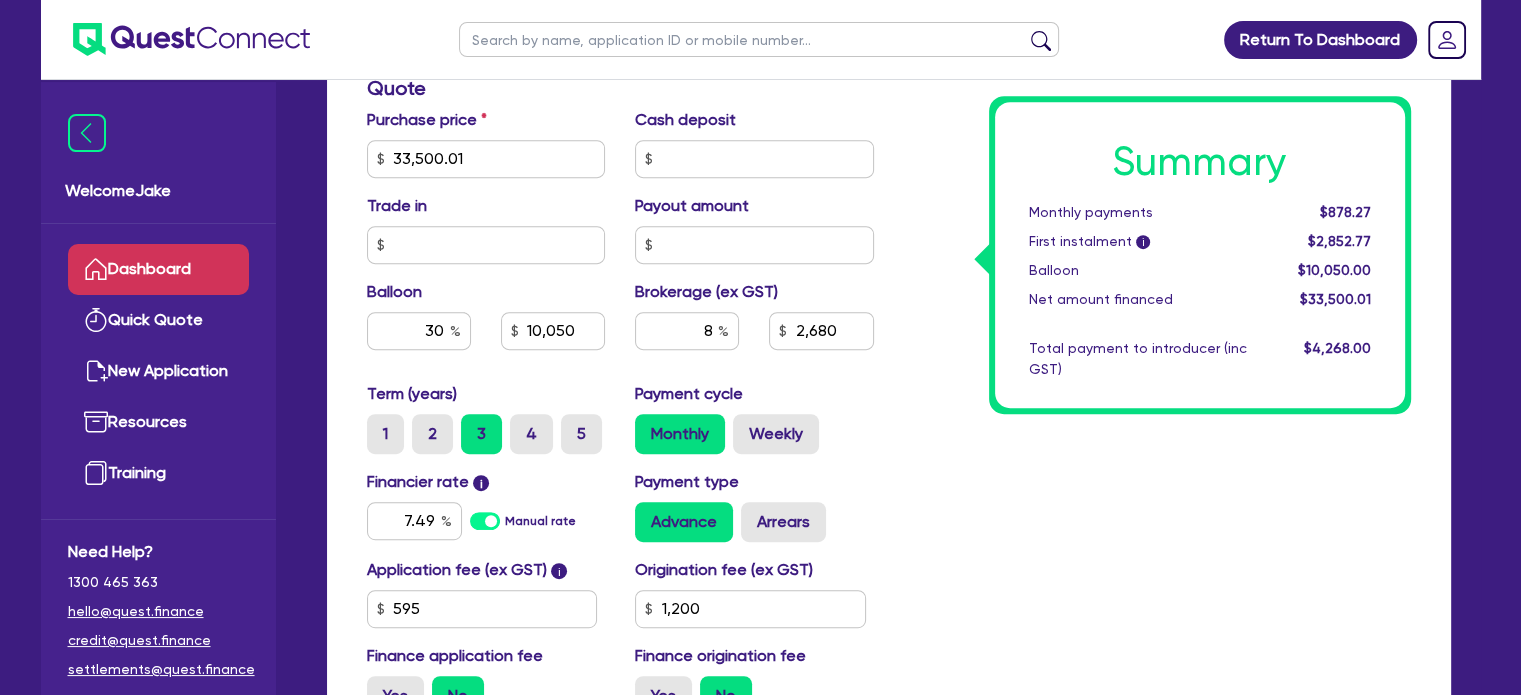 click on "Dashboard" at bounding box center [158, 269] 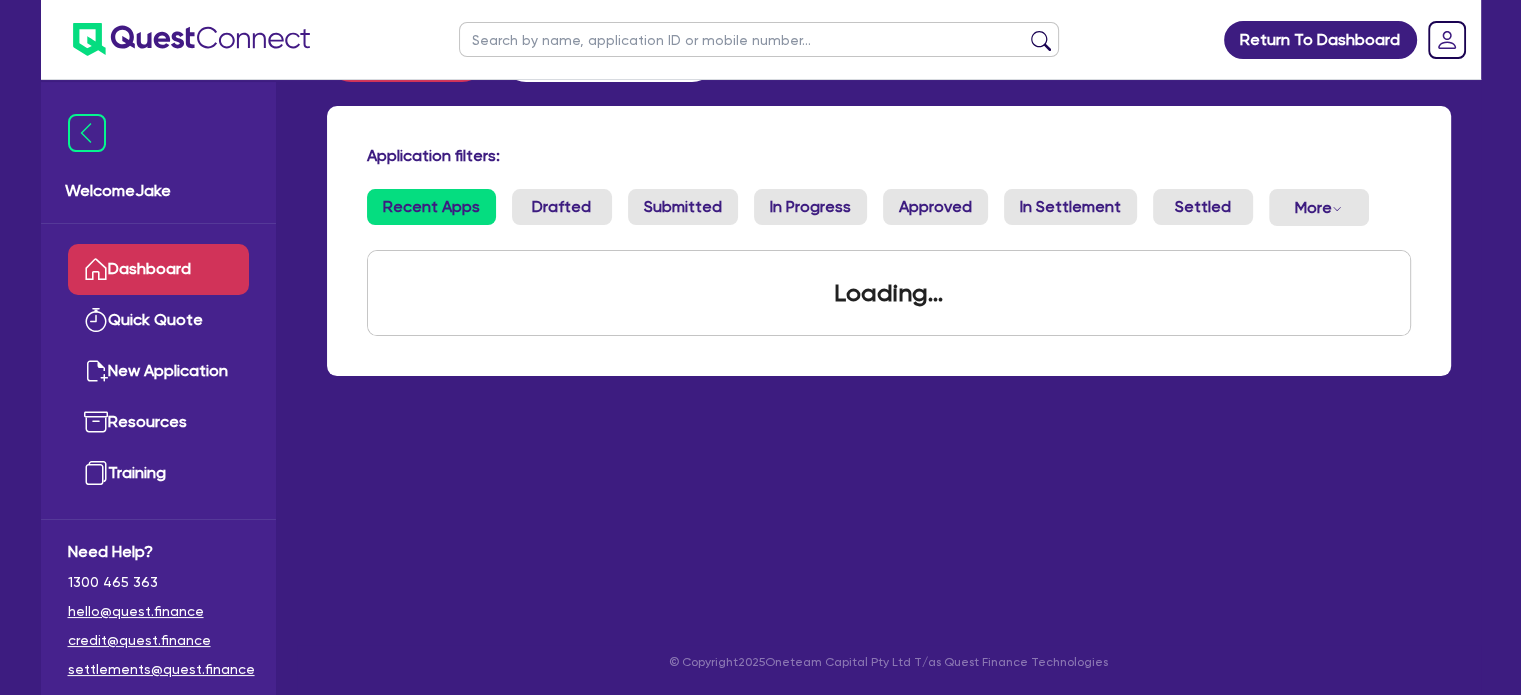 scroll, scrollTop: 0, scrollLeft: 0, axis: both 